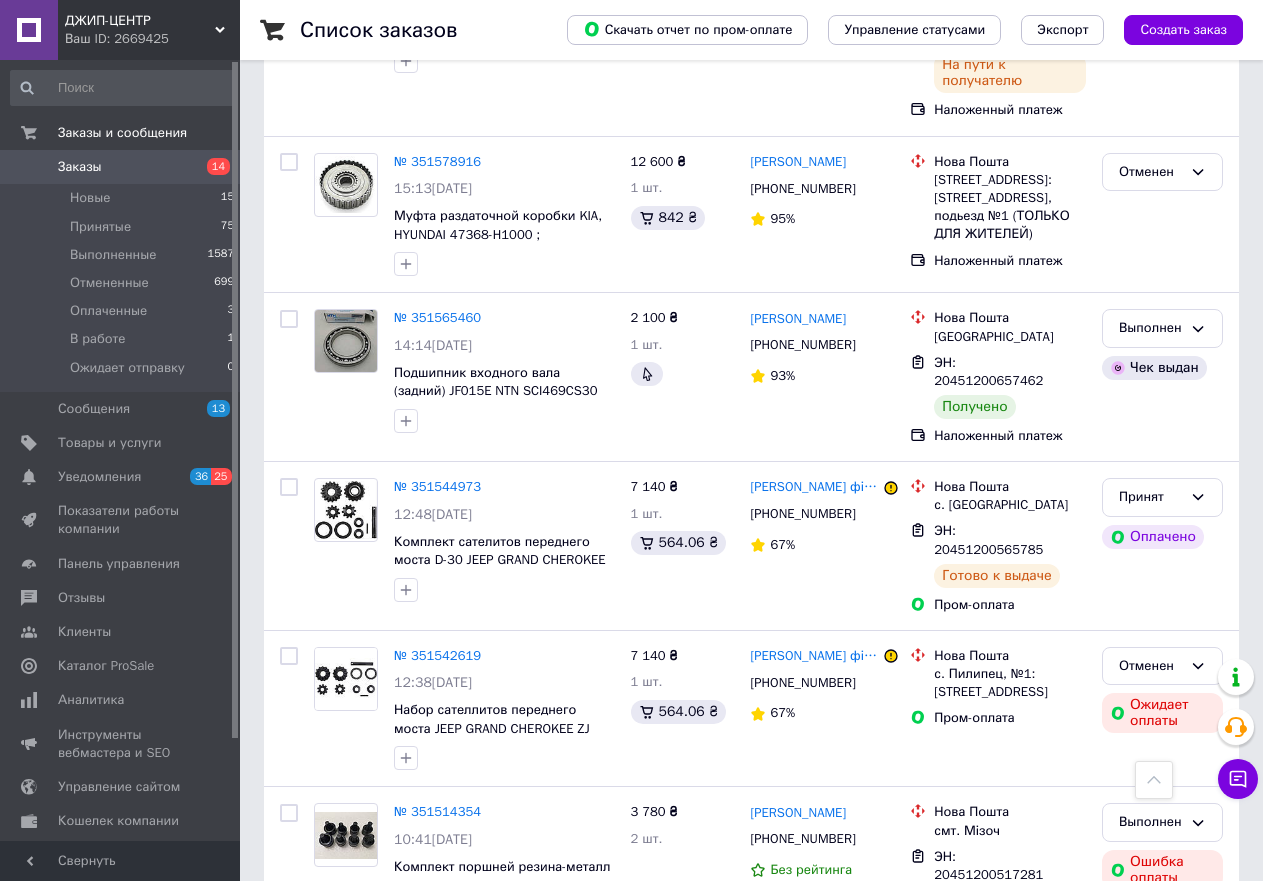scroll, scrollTop: 1540, scrollLeft: 0, axis: vertical 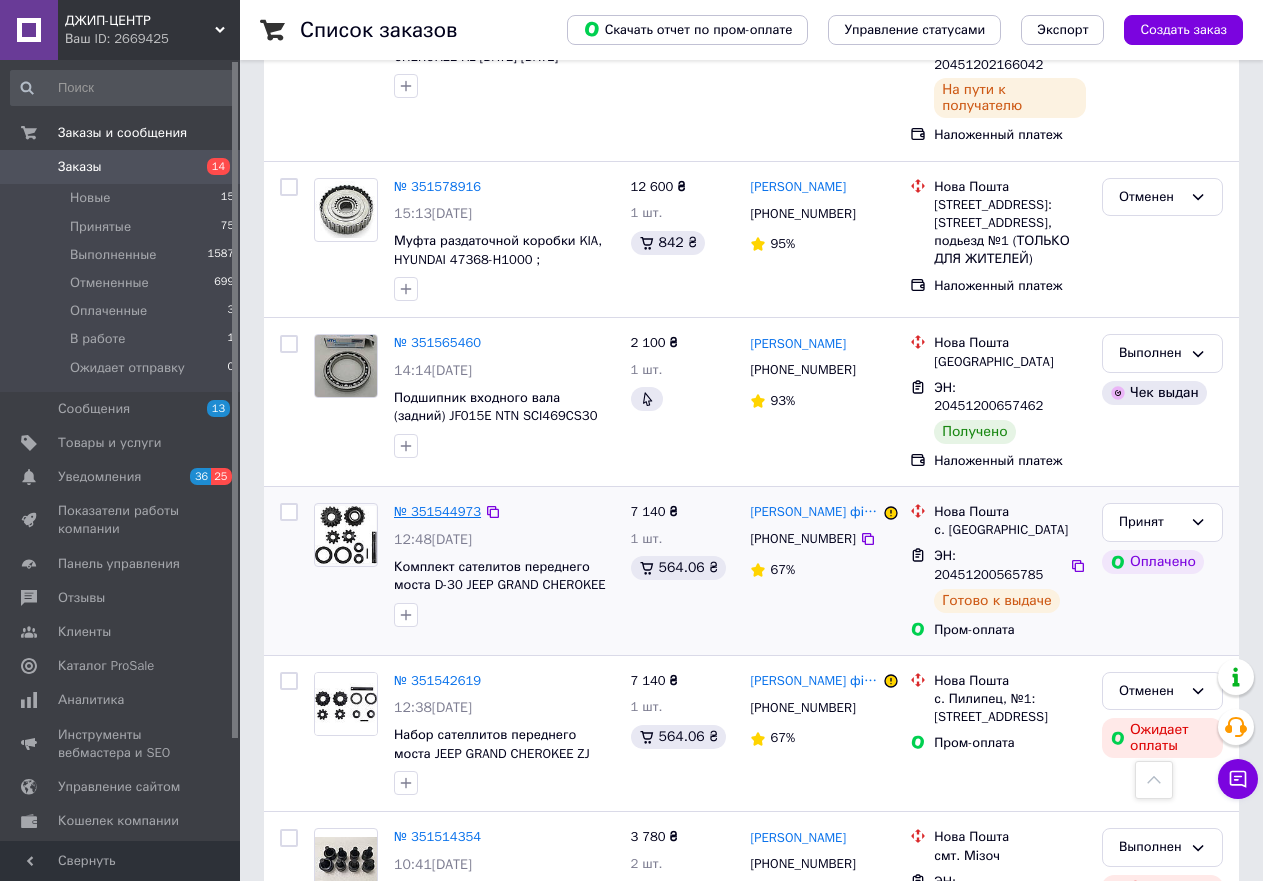 click on "№ 351544973" at bounding box center [437, 511] 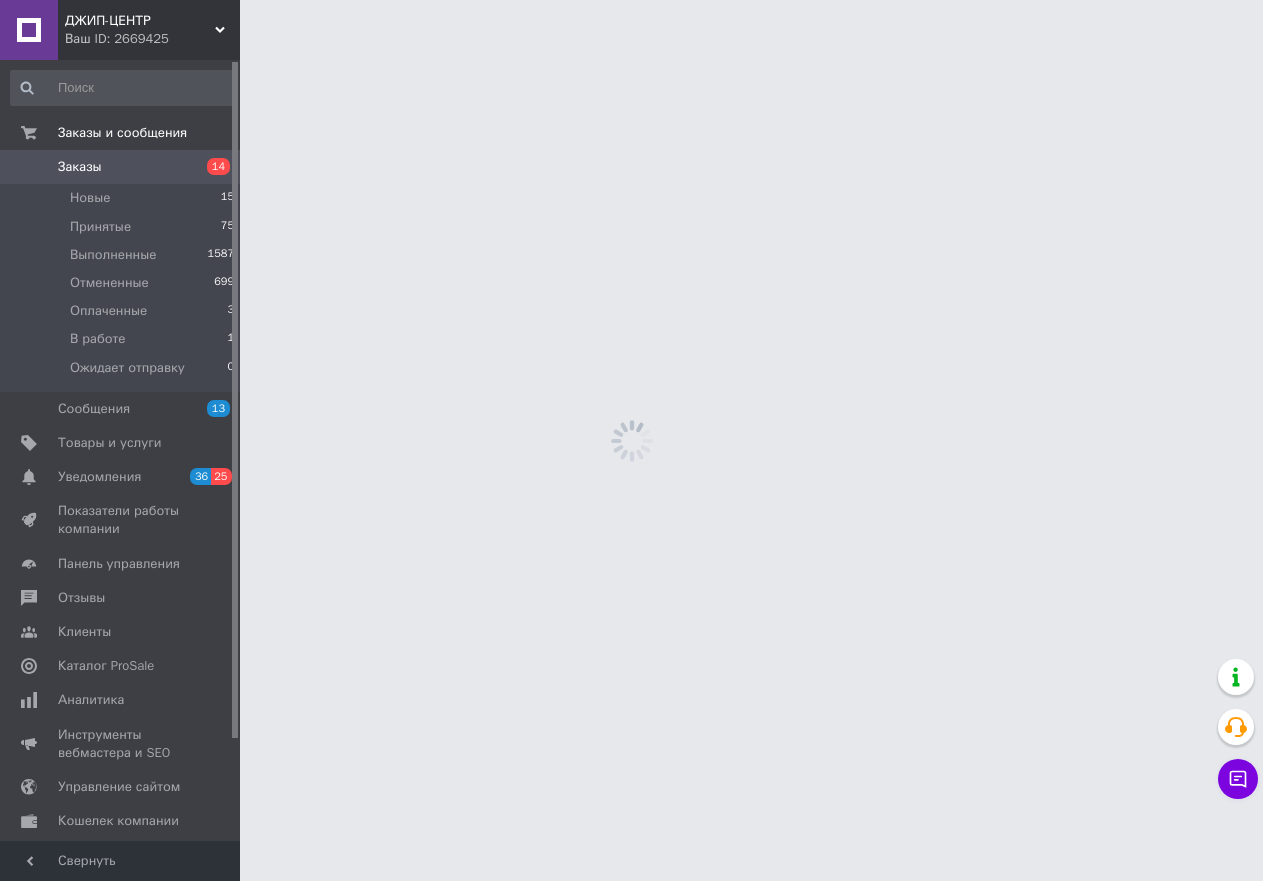 scroll, scrollTop: 0, scrollLeft: 0, axis: both 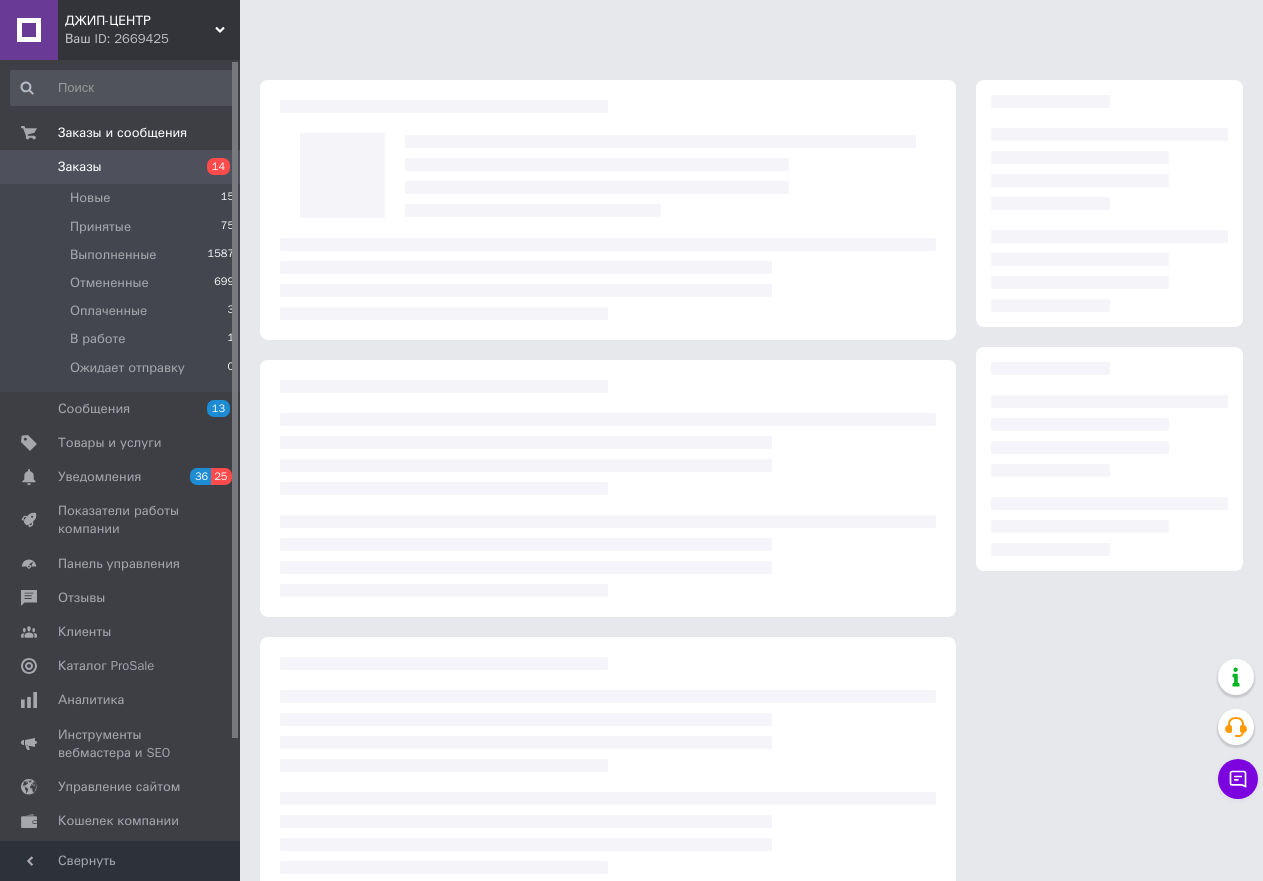 click at bounding box center (608, 765) 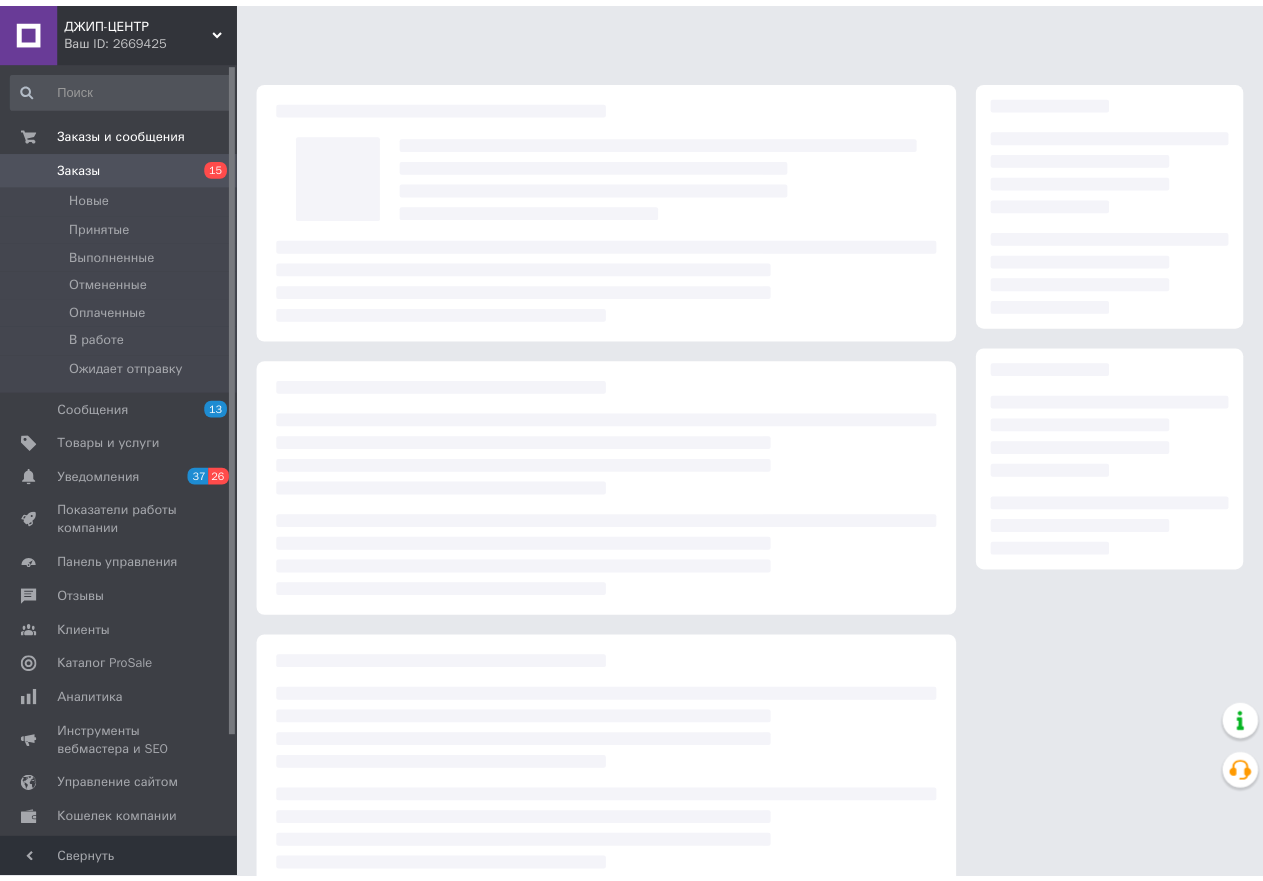 scroll, scrollTop: 0, scrollLeft: 0, axis: both 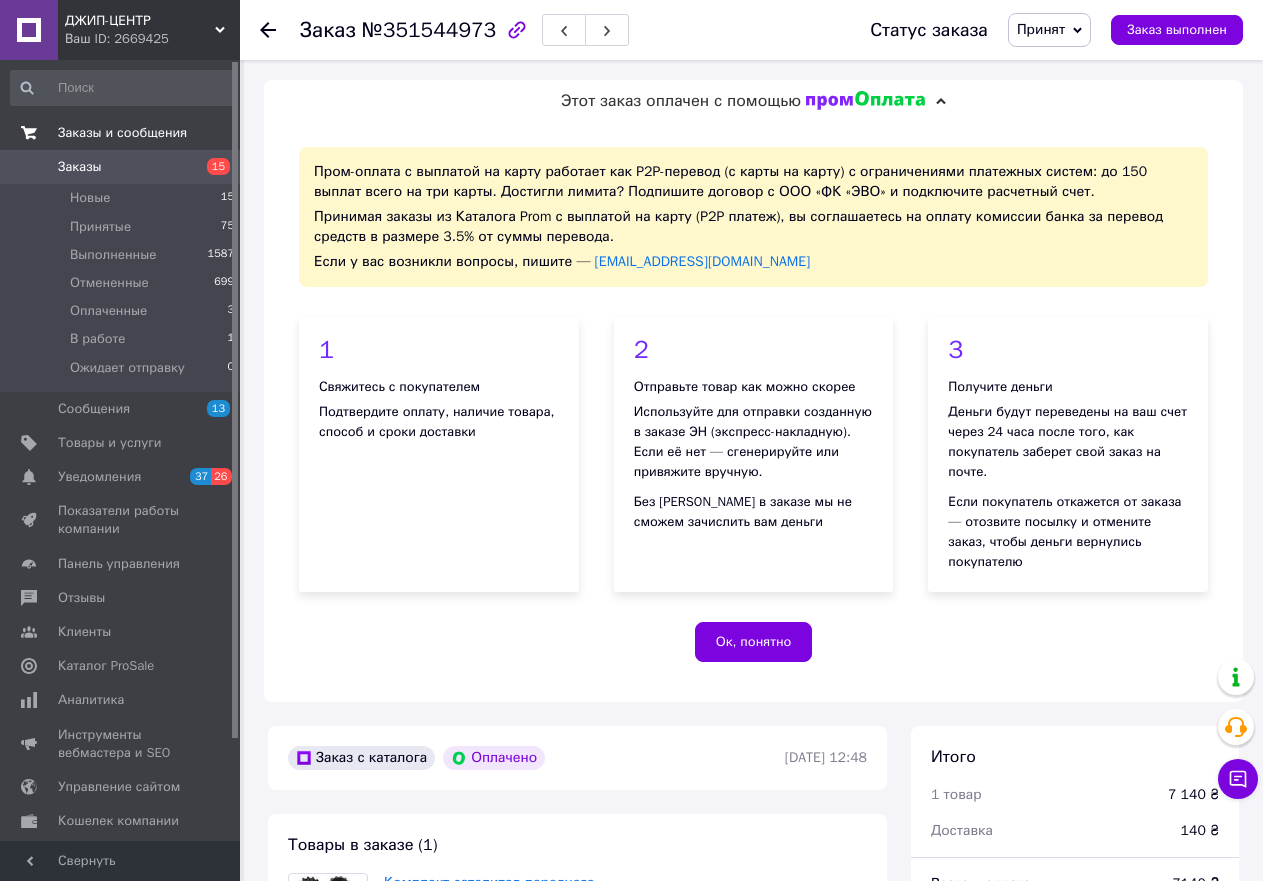 click on "Заказы и сообщения" at bounding box center (122, 133) 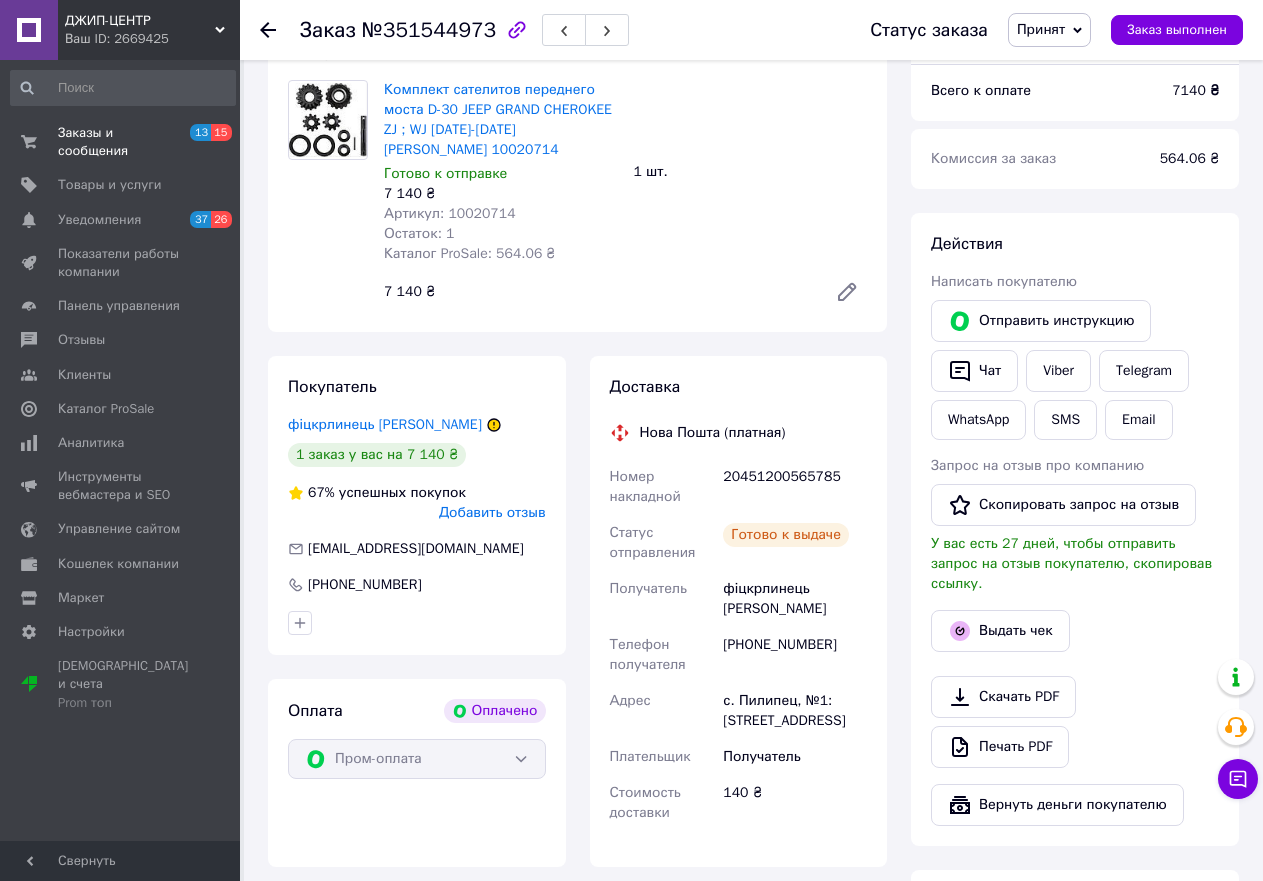 scroll, scrollTop: 800, scrollLeft: 0, axis: vertical 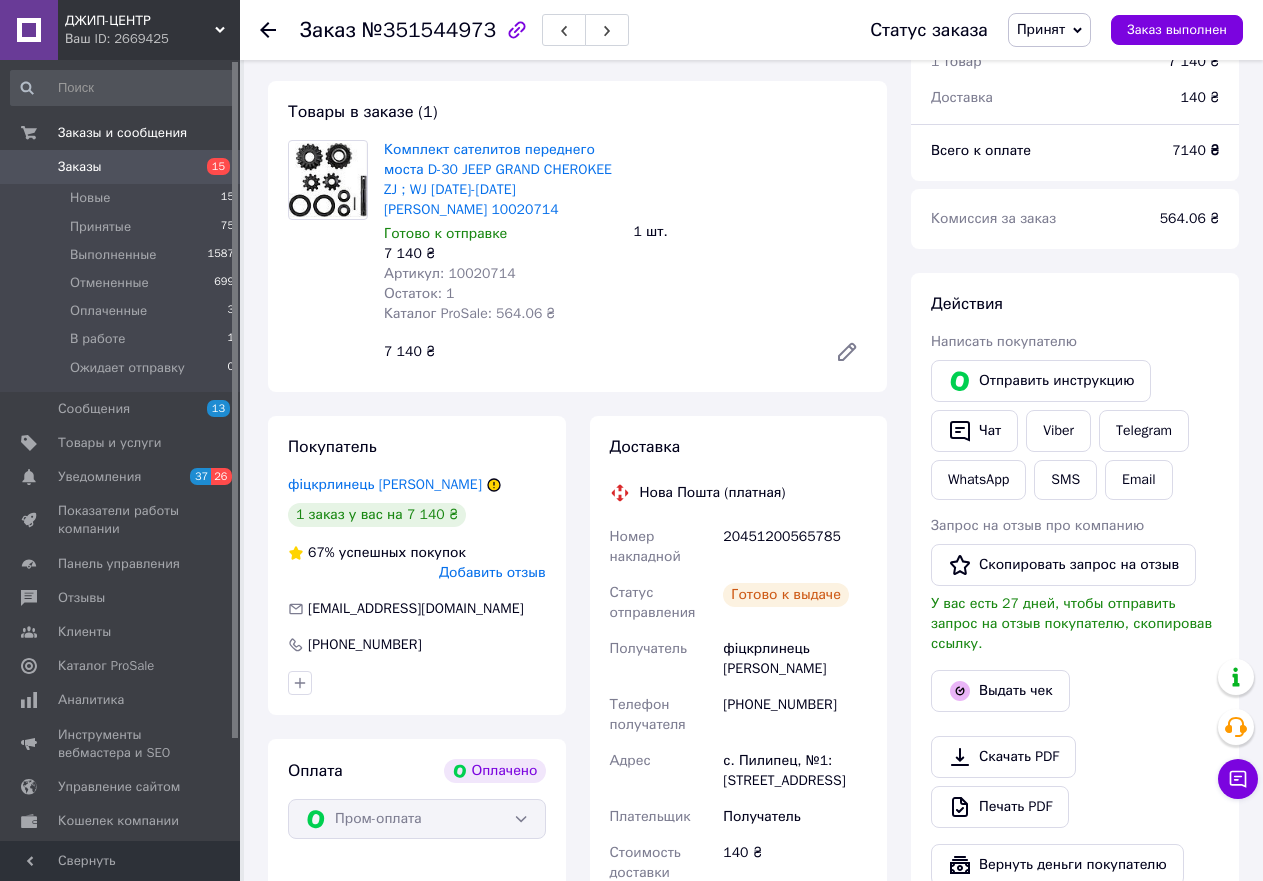 click 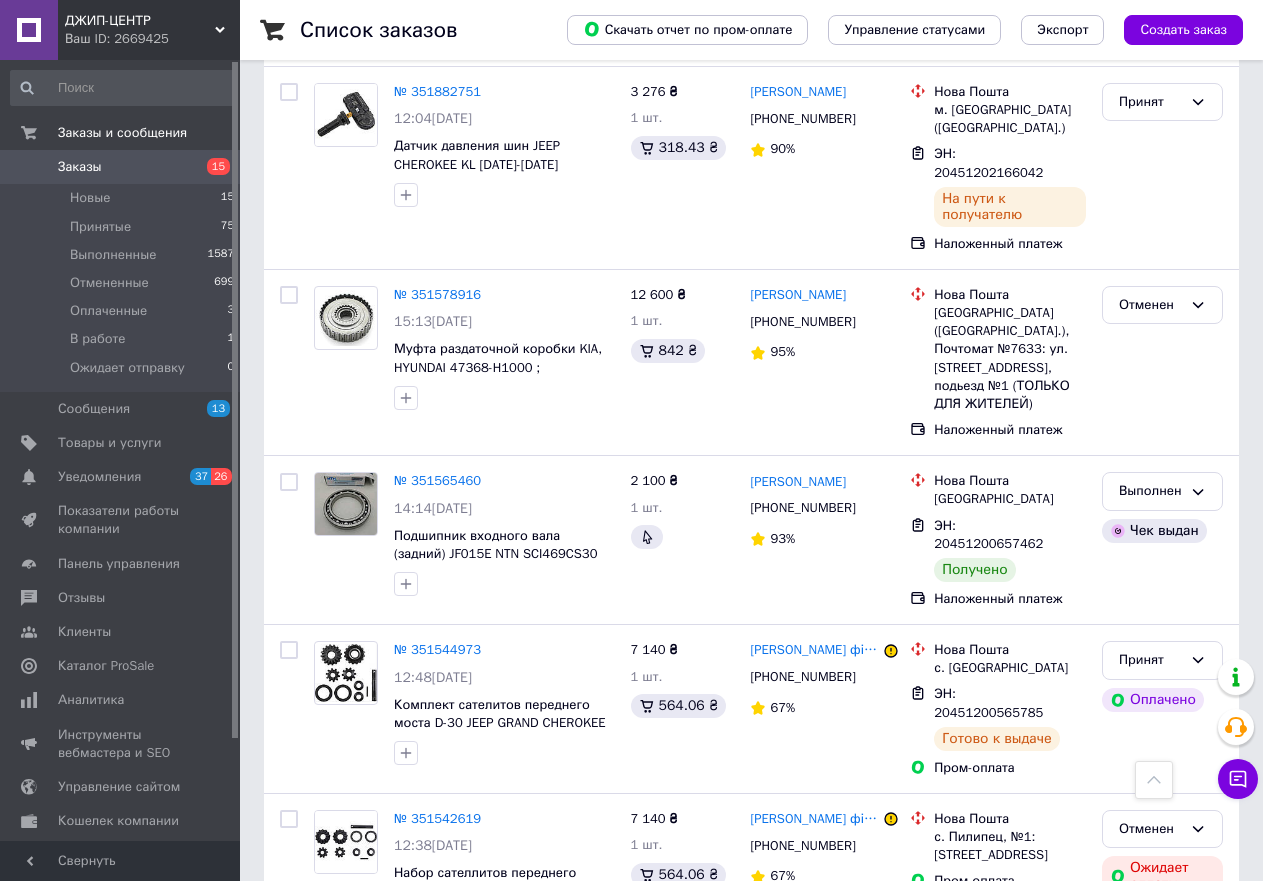 scroll, scrollTop: 1600, scrollLeft: 0, axis: vertical 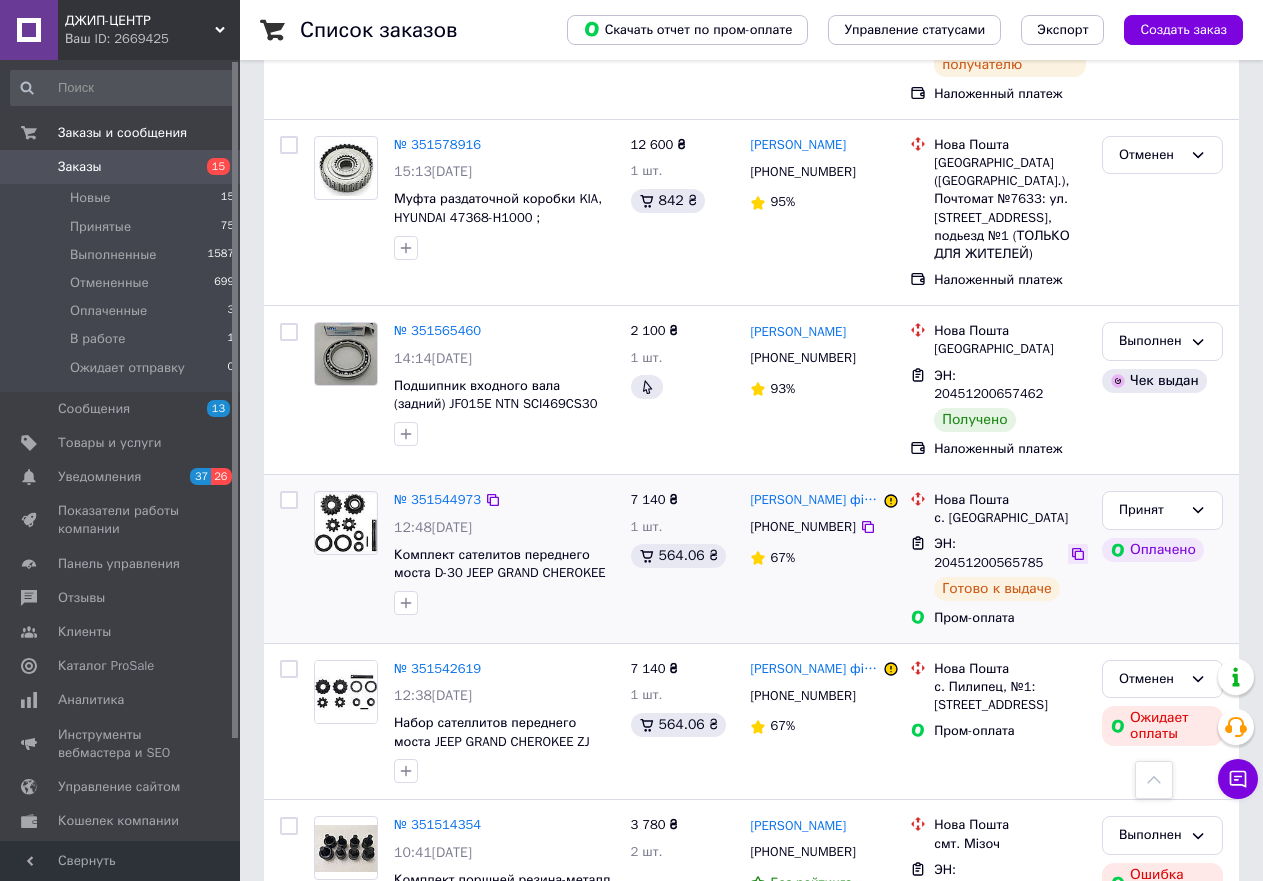 click 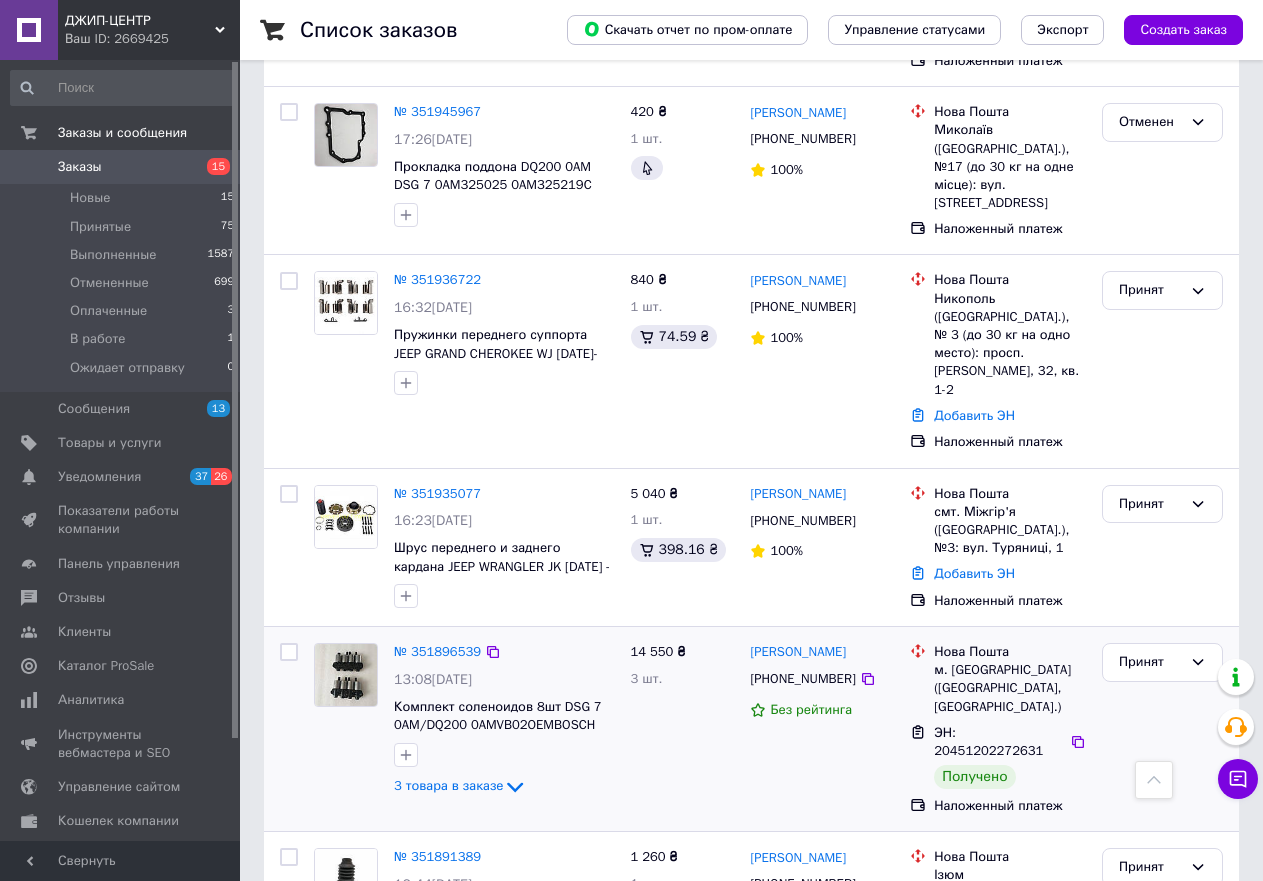 scroll, scrollTop: 700, scrollLeft: 0, axis: vertical 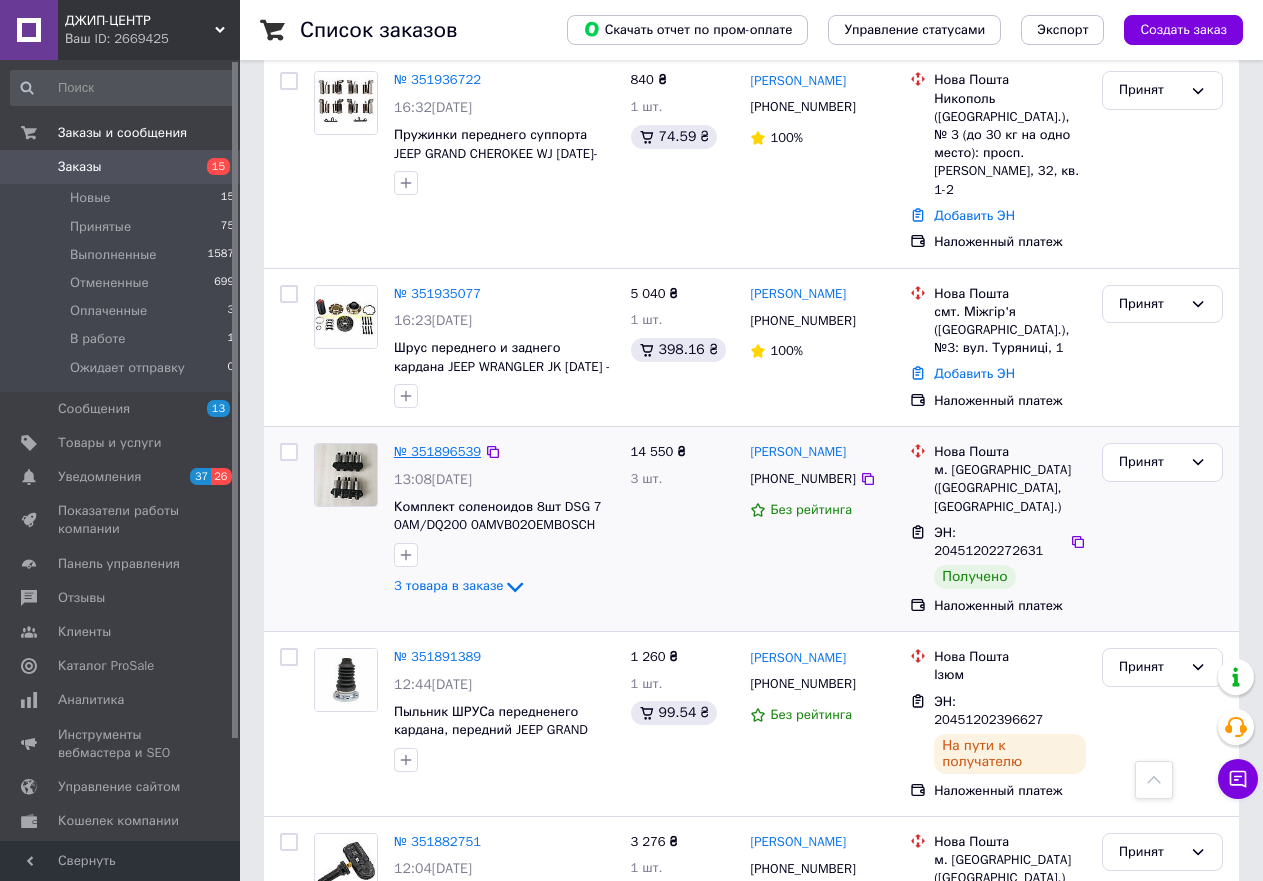 click on "№ 351896539" at bounding box center [437, 451] 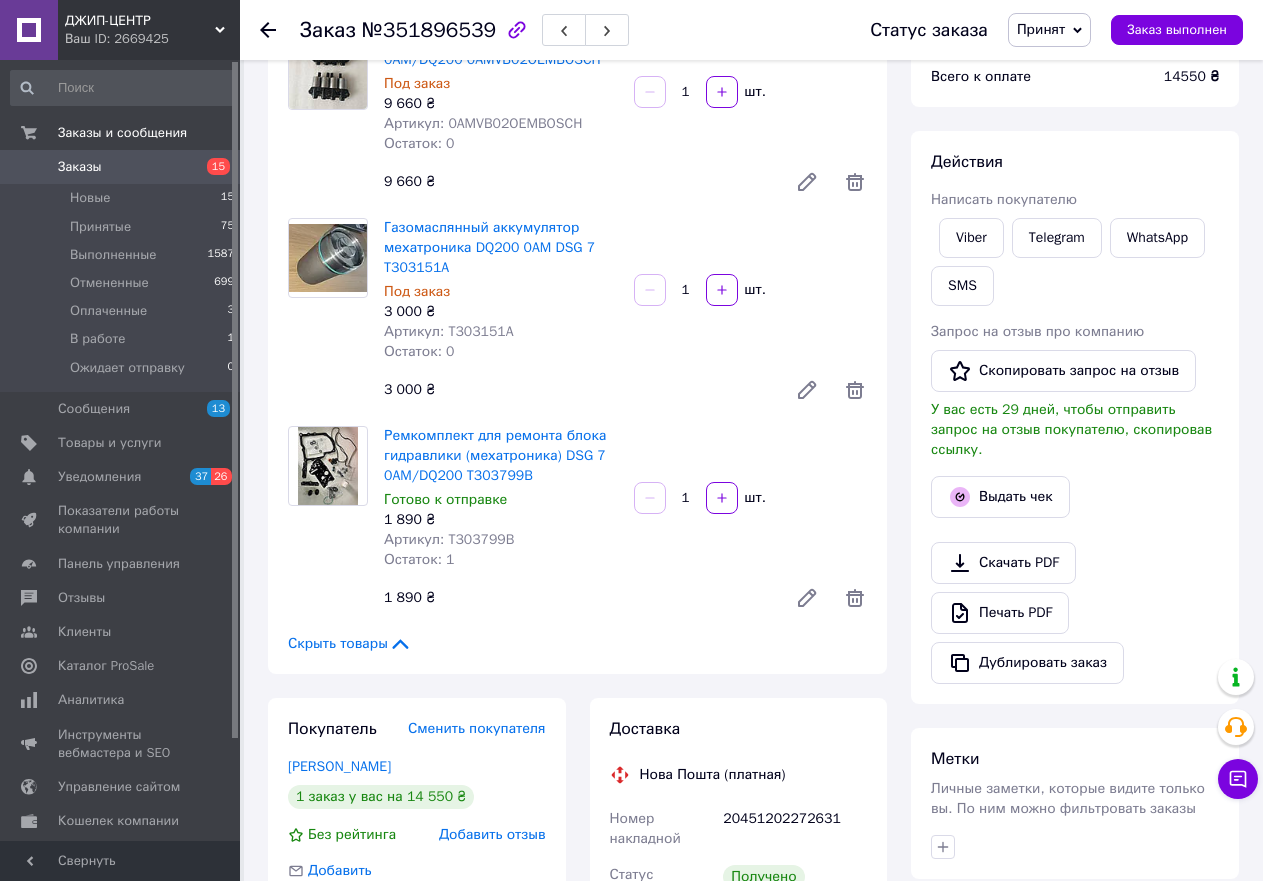 scroll, scrollTop: 200, scrollLeft: 0, axis: vertical 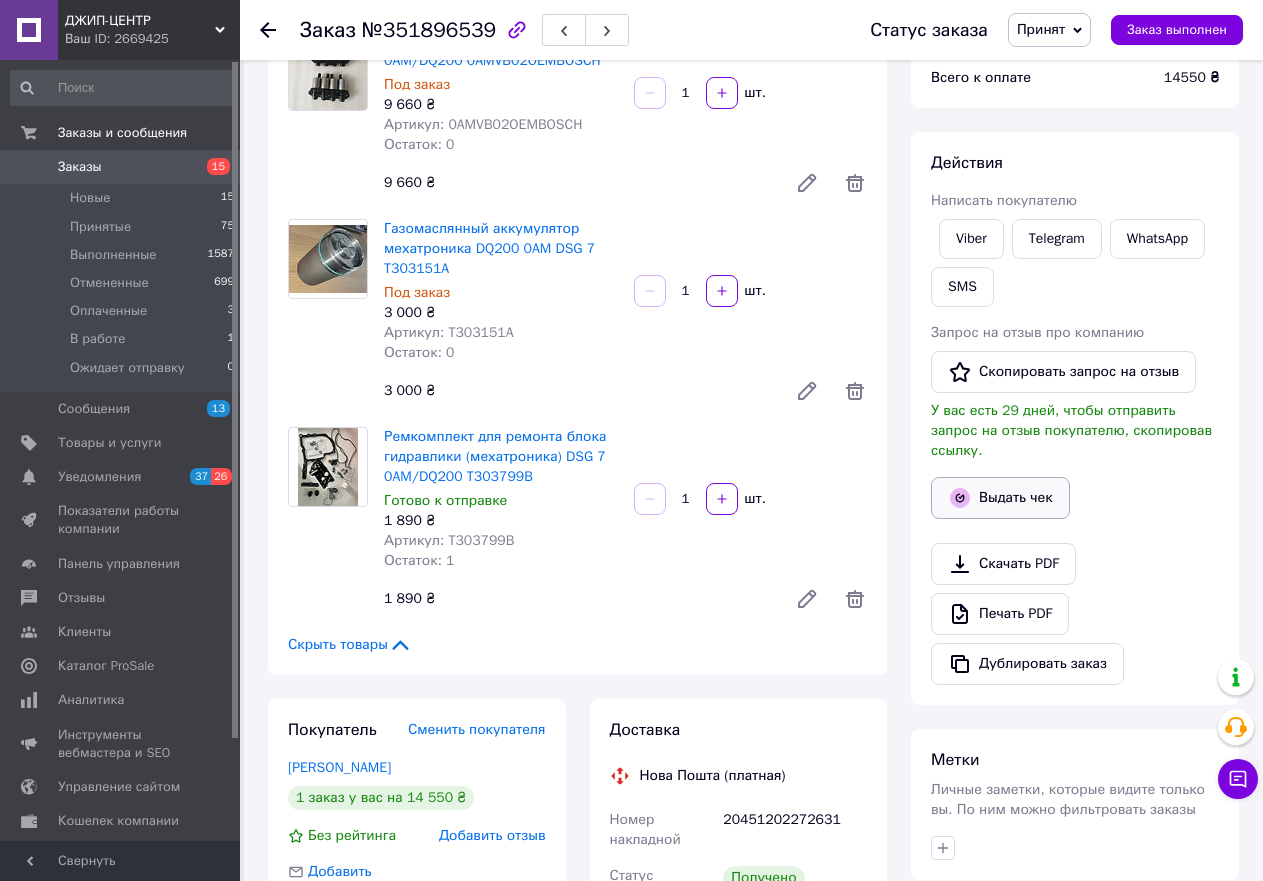 click on "Выдать чек" at bounding box center [1000, 498] 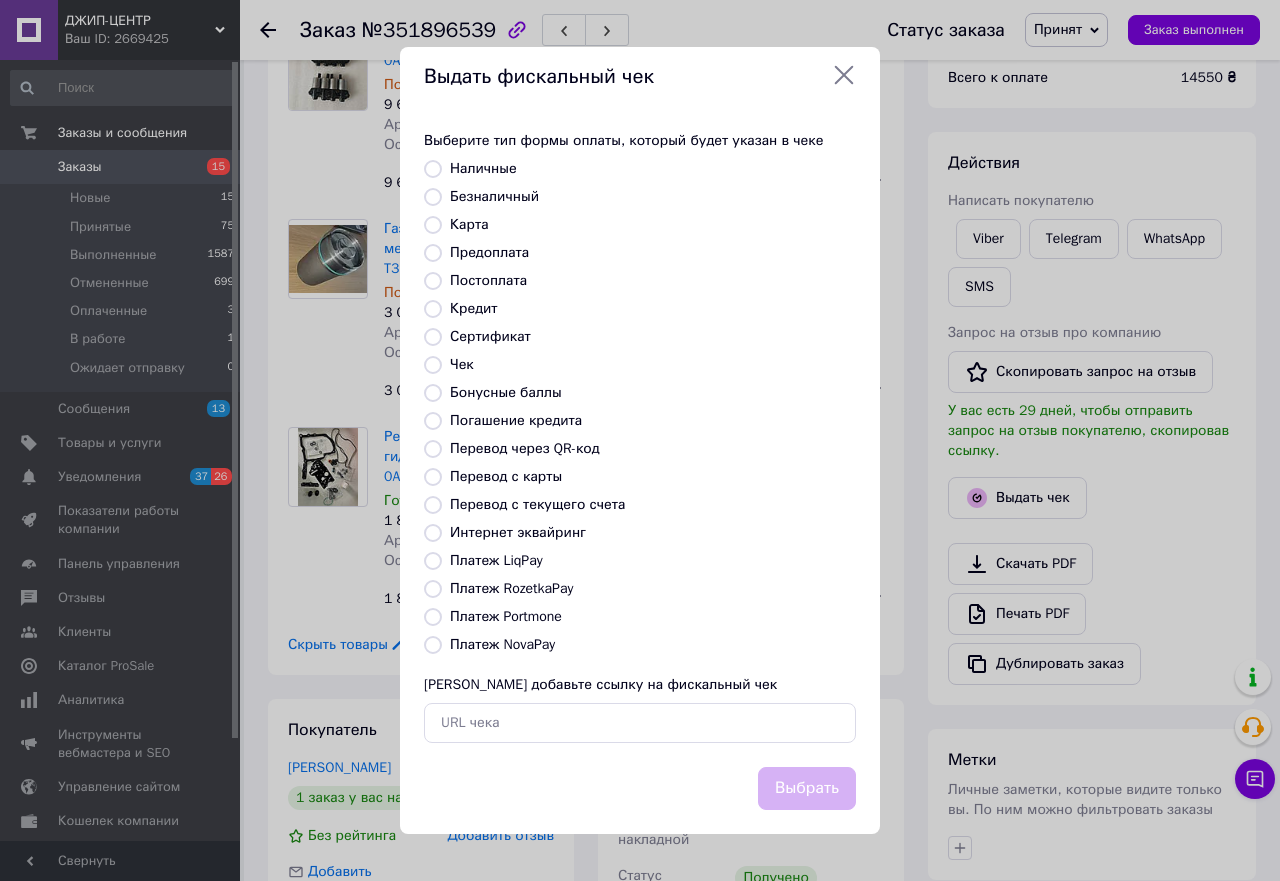 click on "Безналичный" at bounding box center (433, 197) 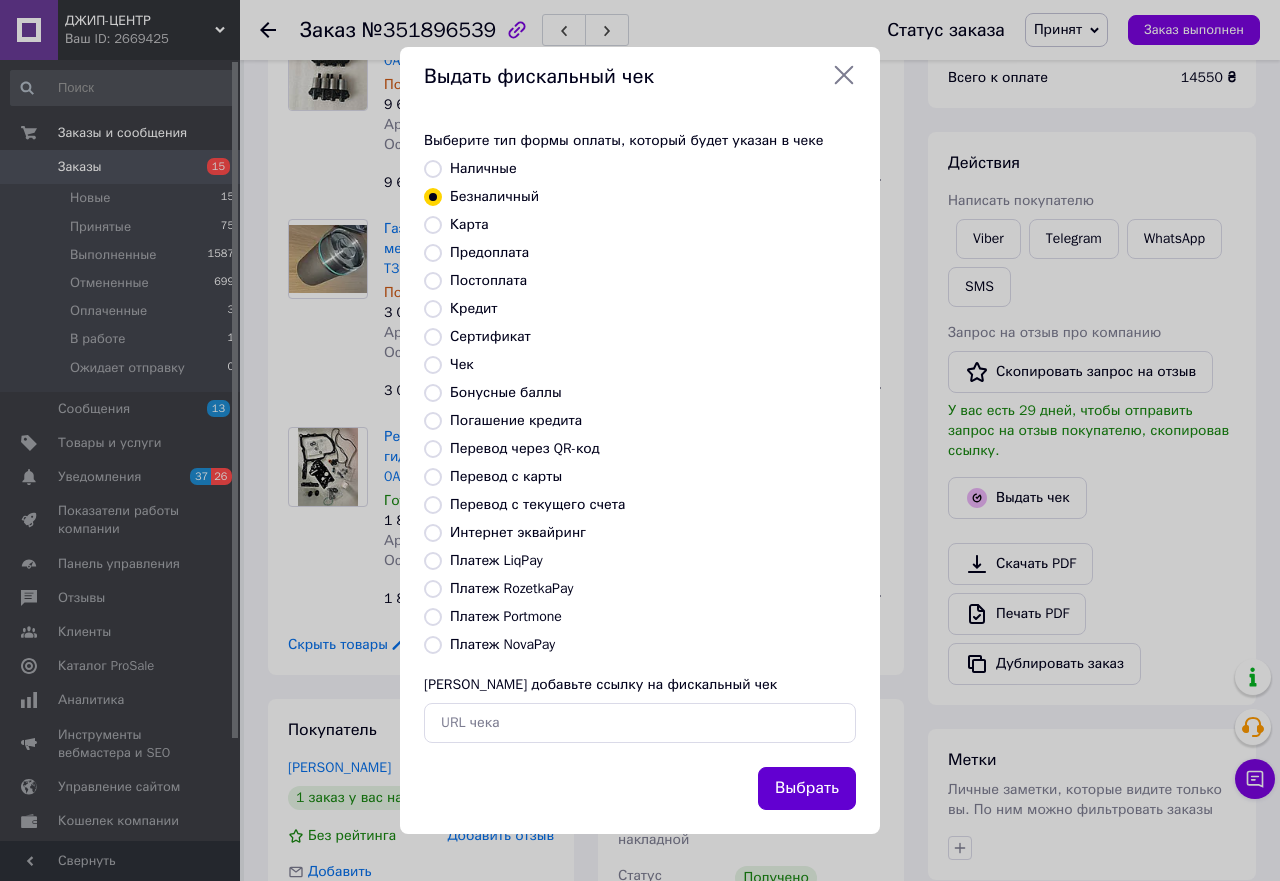 click on "Выбрать" at bounding box center [807, 788] 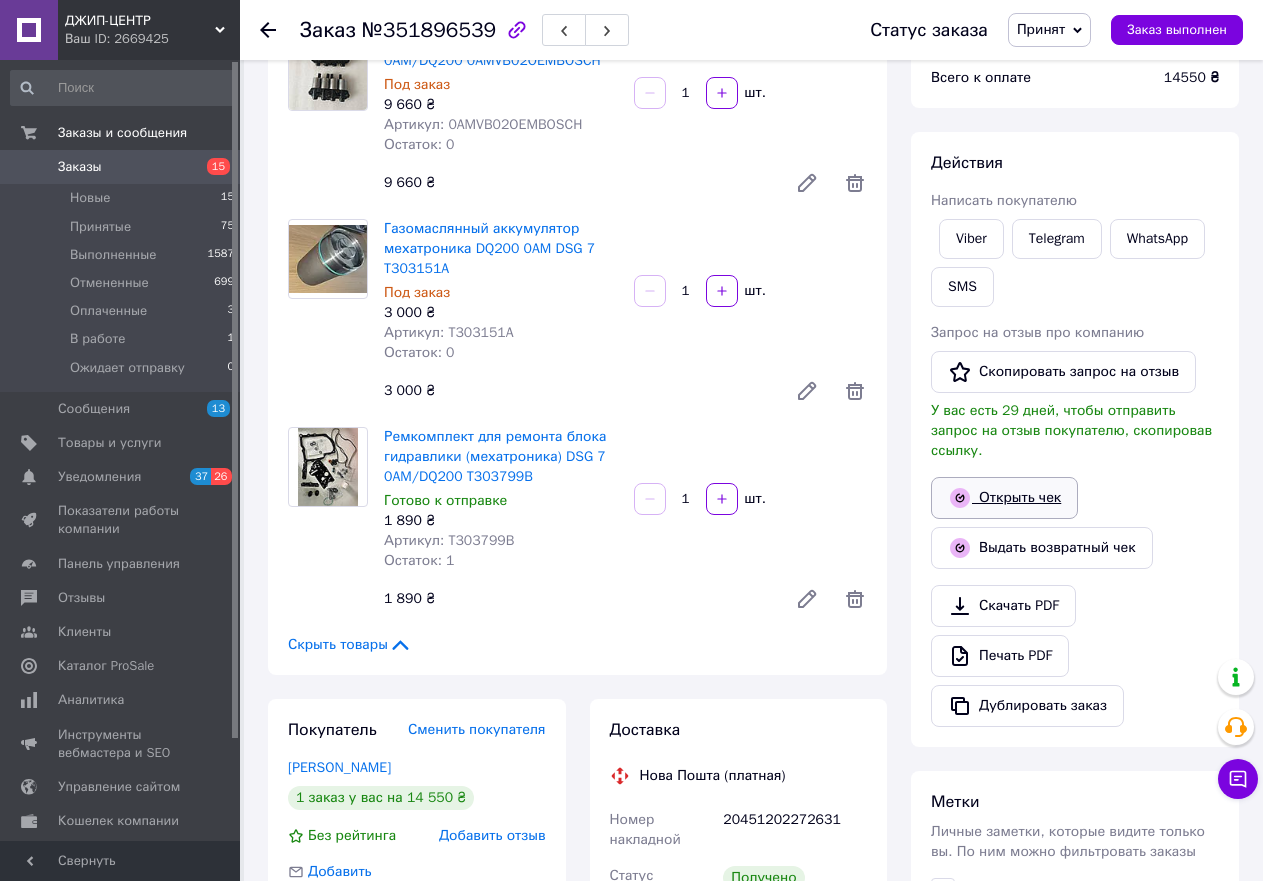 click on "Открыть чек" at bounding box center [1004, 498] 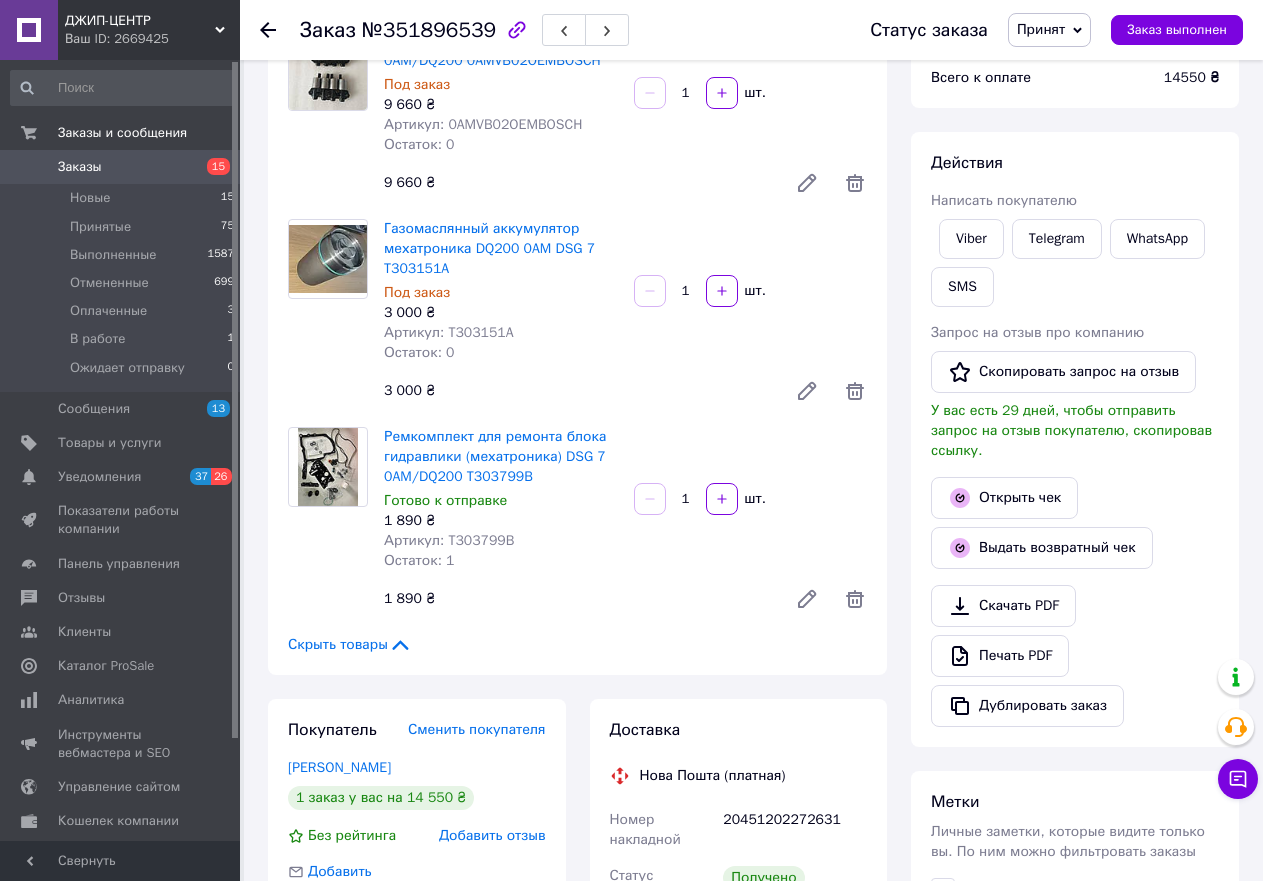 click 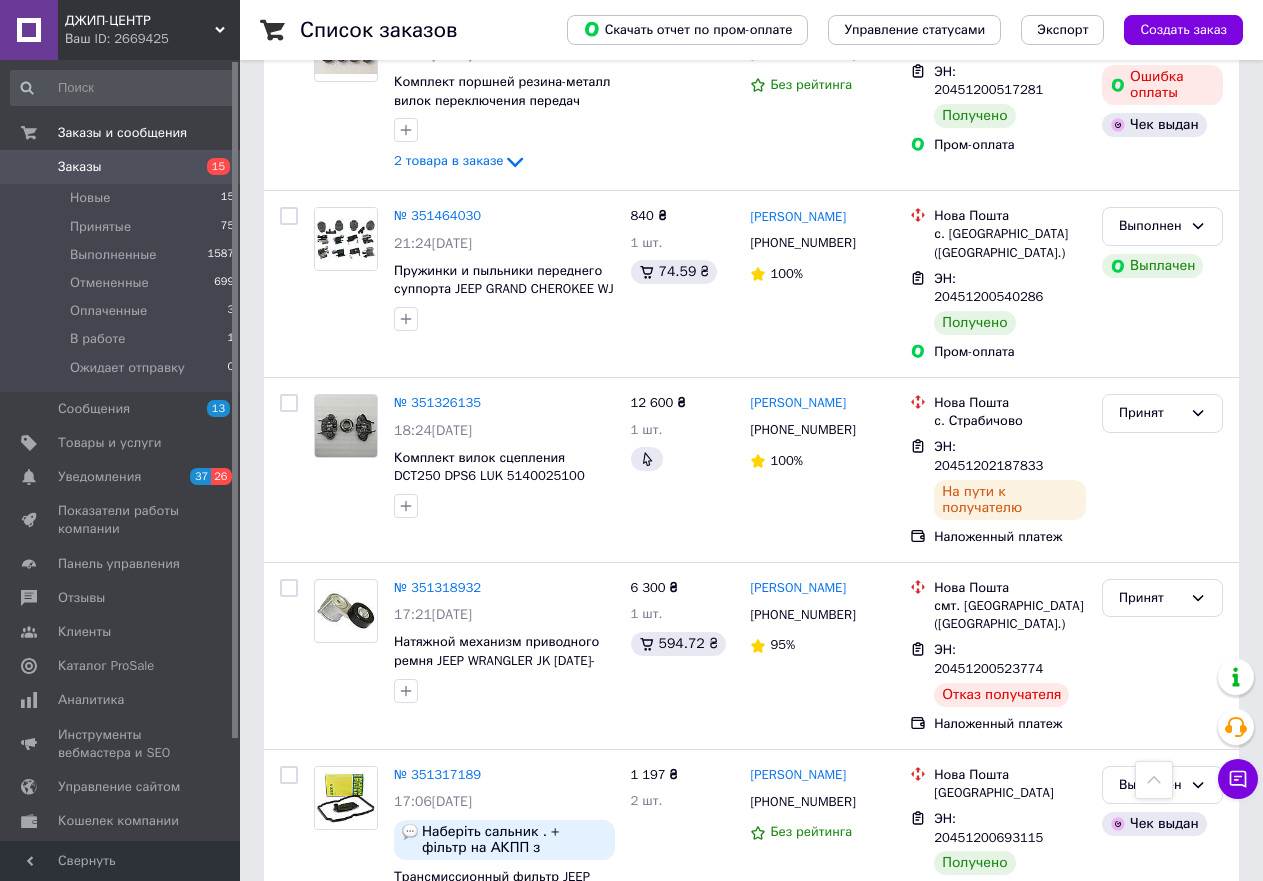 scroll, scrollTop: 2400, scrollLeft: 0, axis: vertical 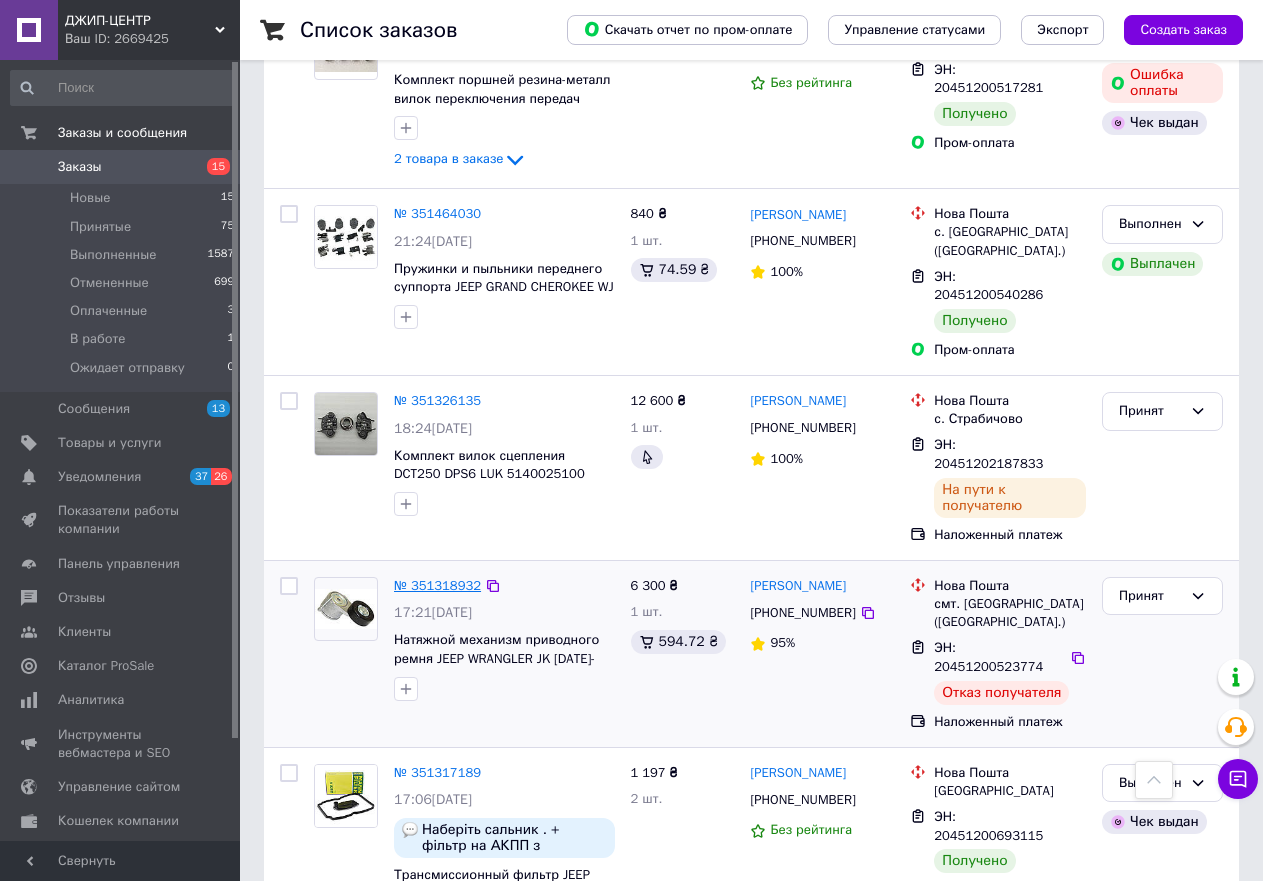click on "№ 351318932" at bounding box center (437, 585) 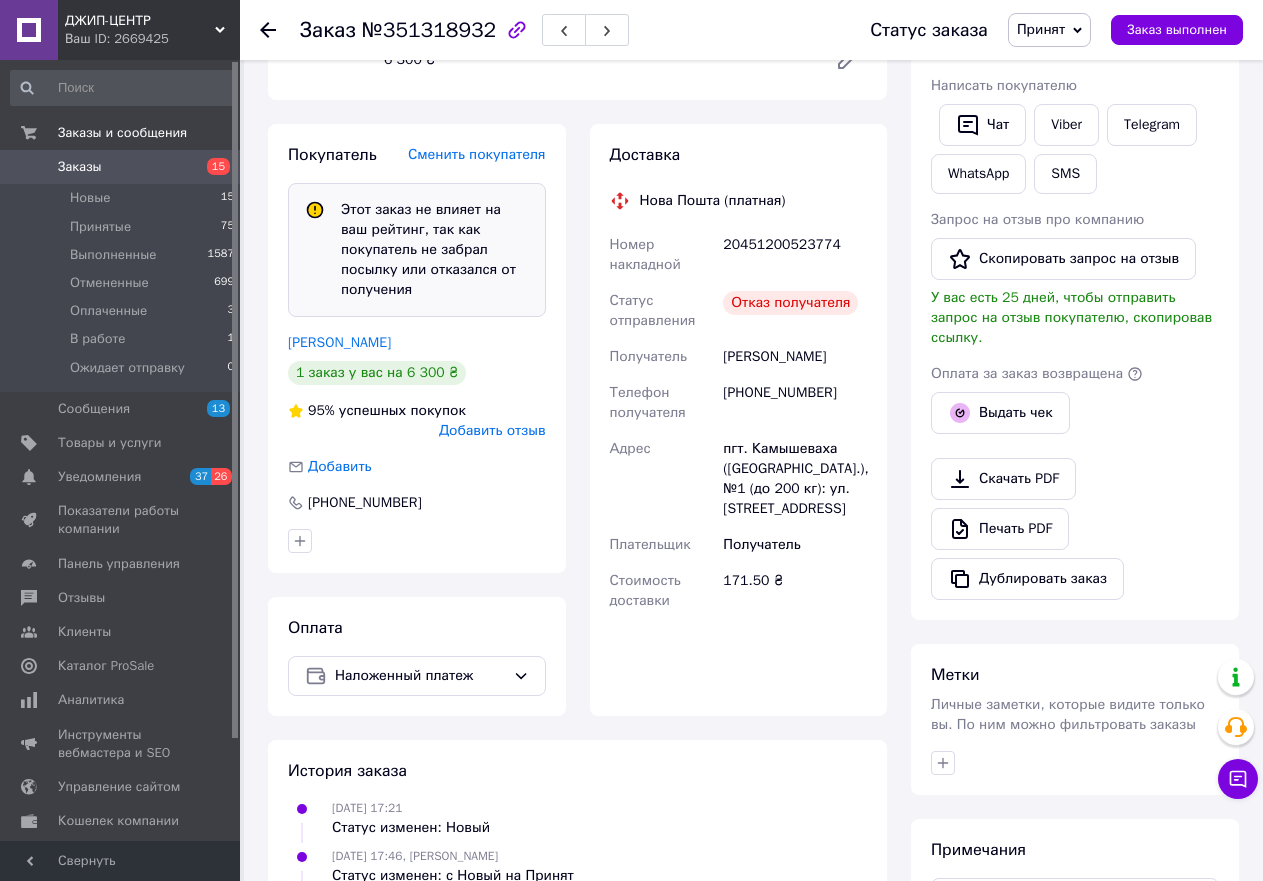 scroll, scrollTop: 135, scrollLeft: 0, axis: vertical 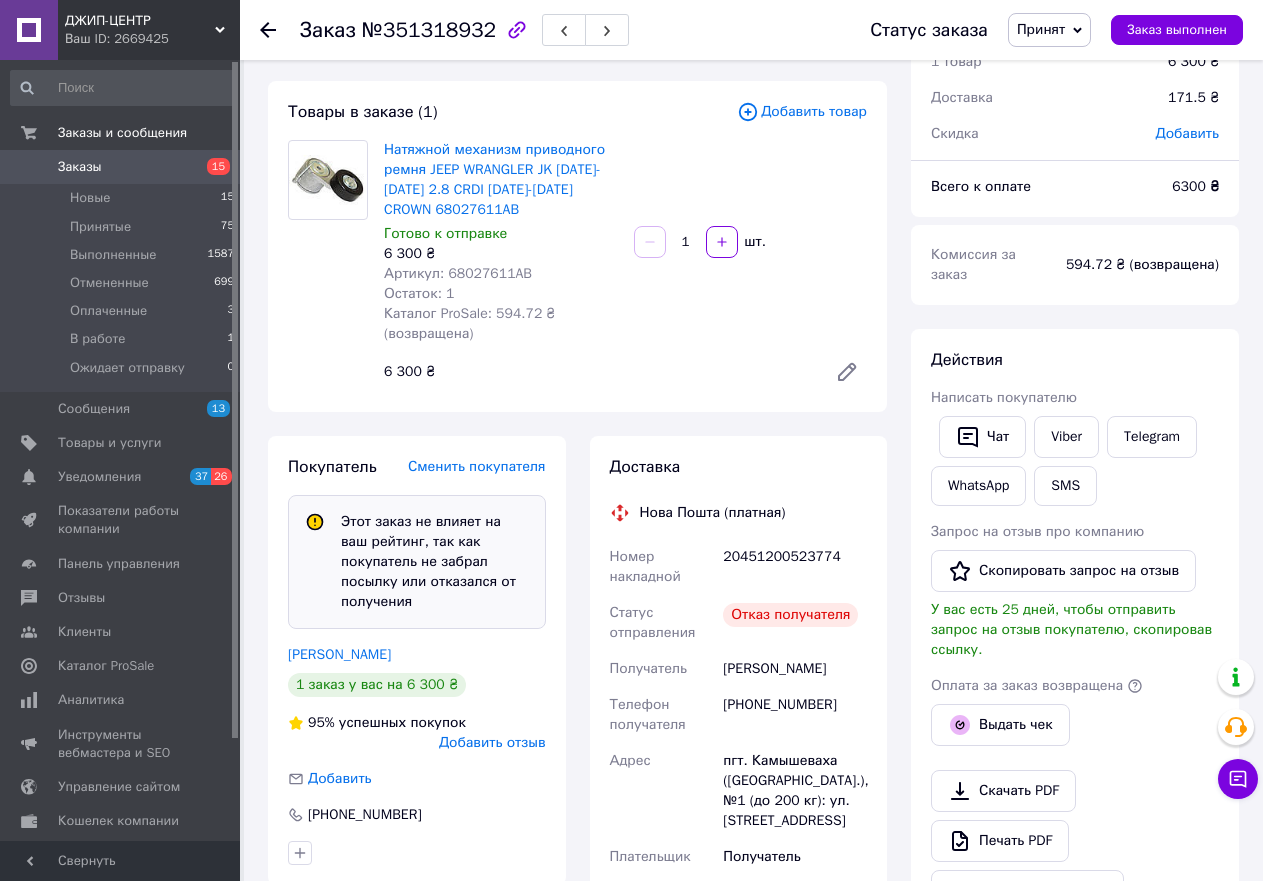 click 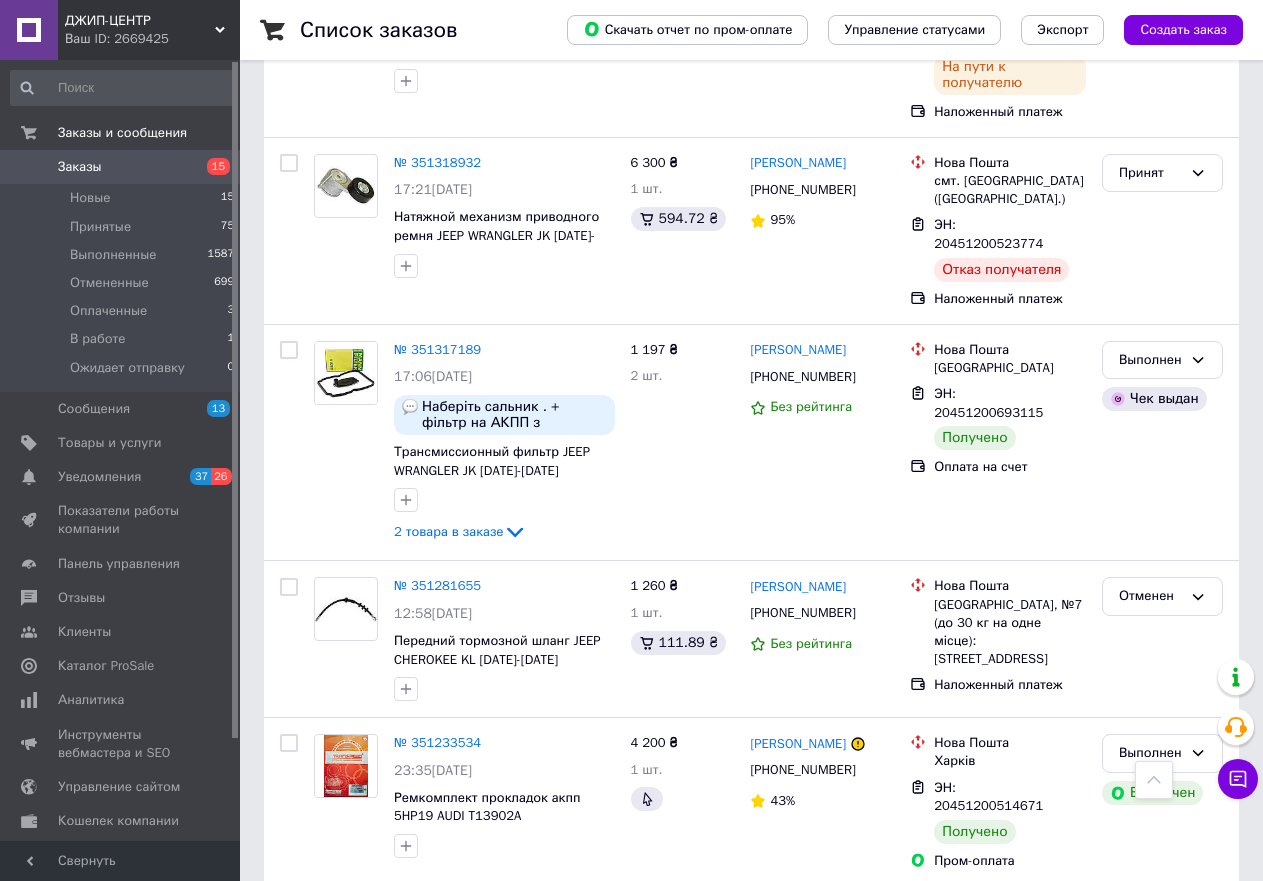 scroll, scrollTop: 2840, scrollLeft: 0, axis: vertical 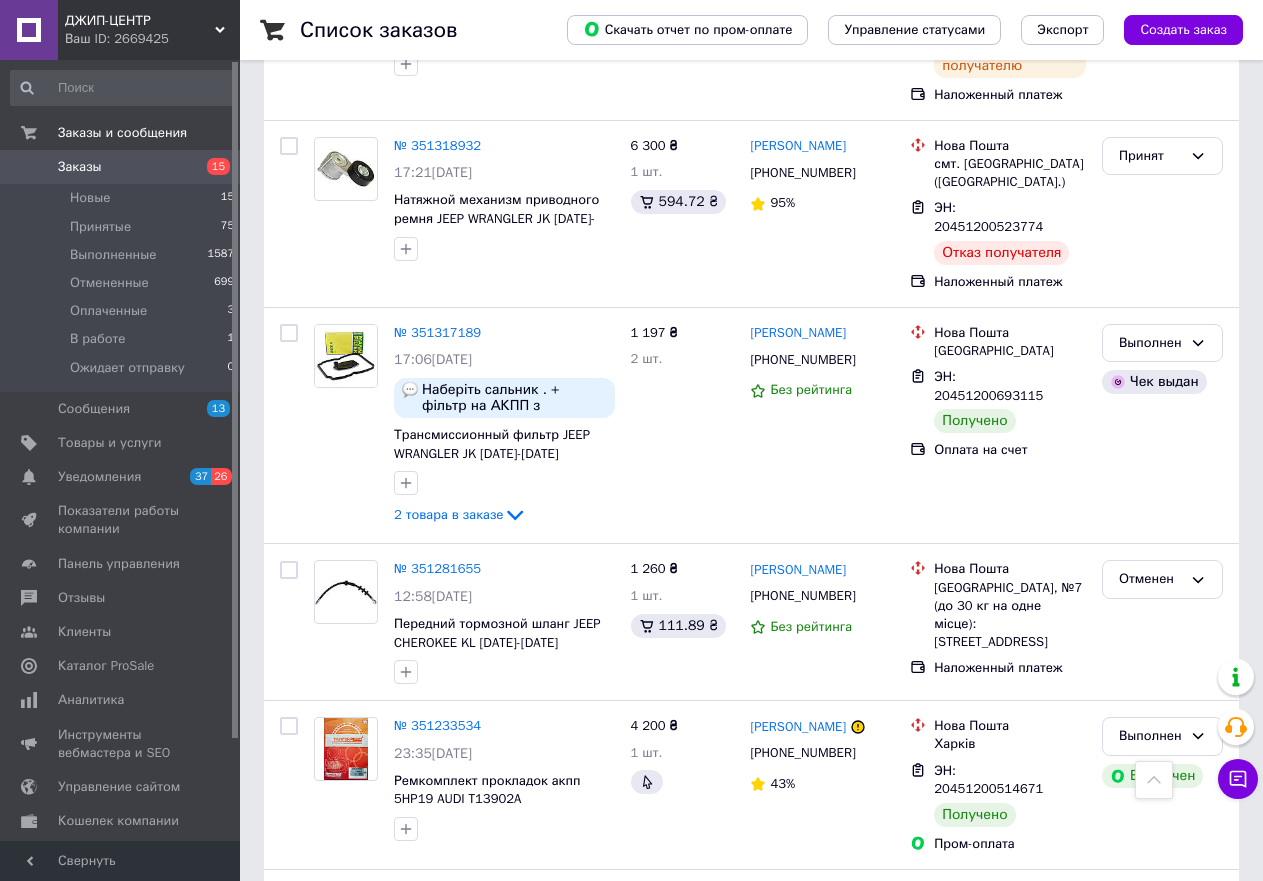 click on "2" at bounding box center [327, 1083] 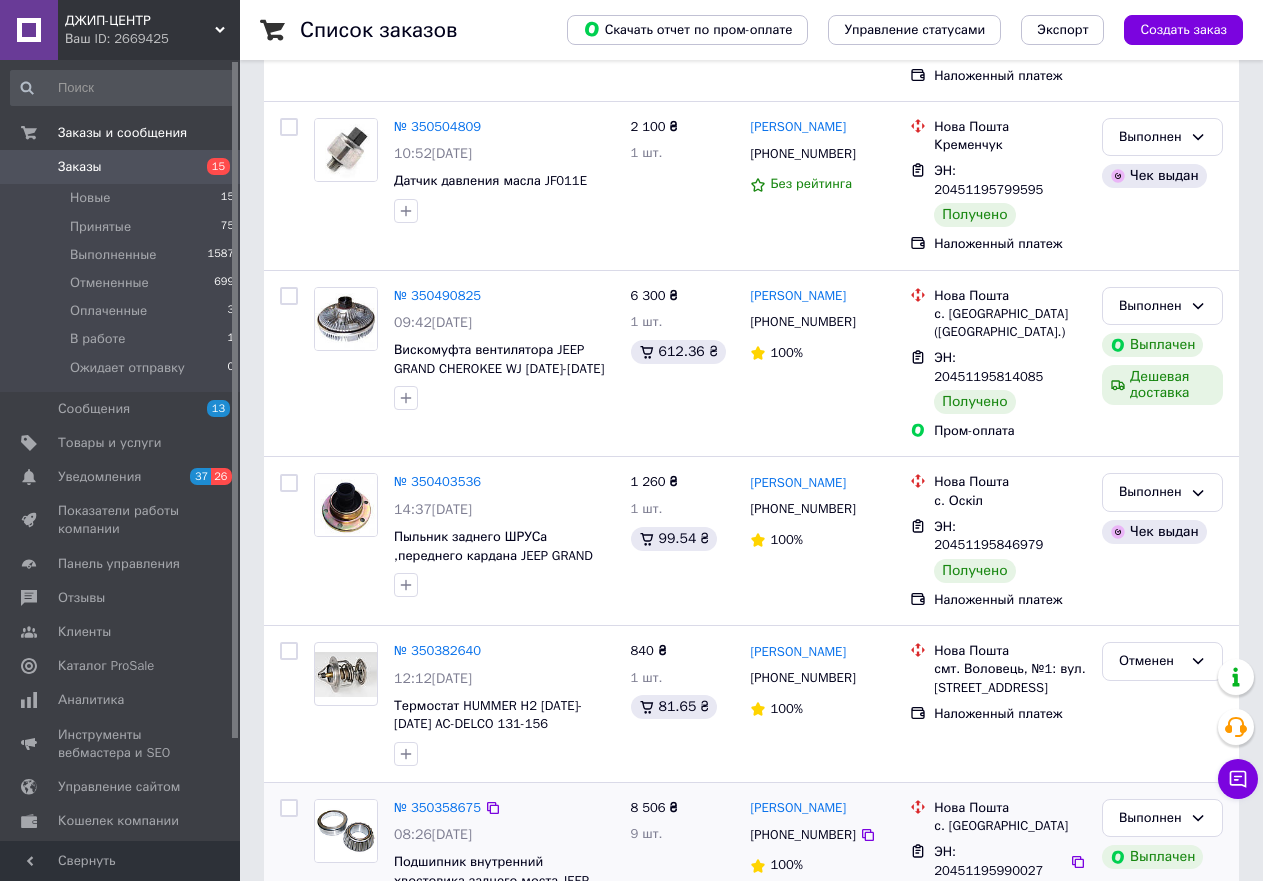 scroll, scrollTop: 2741, scrollLeft: 0, axis: vertical 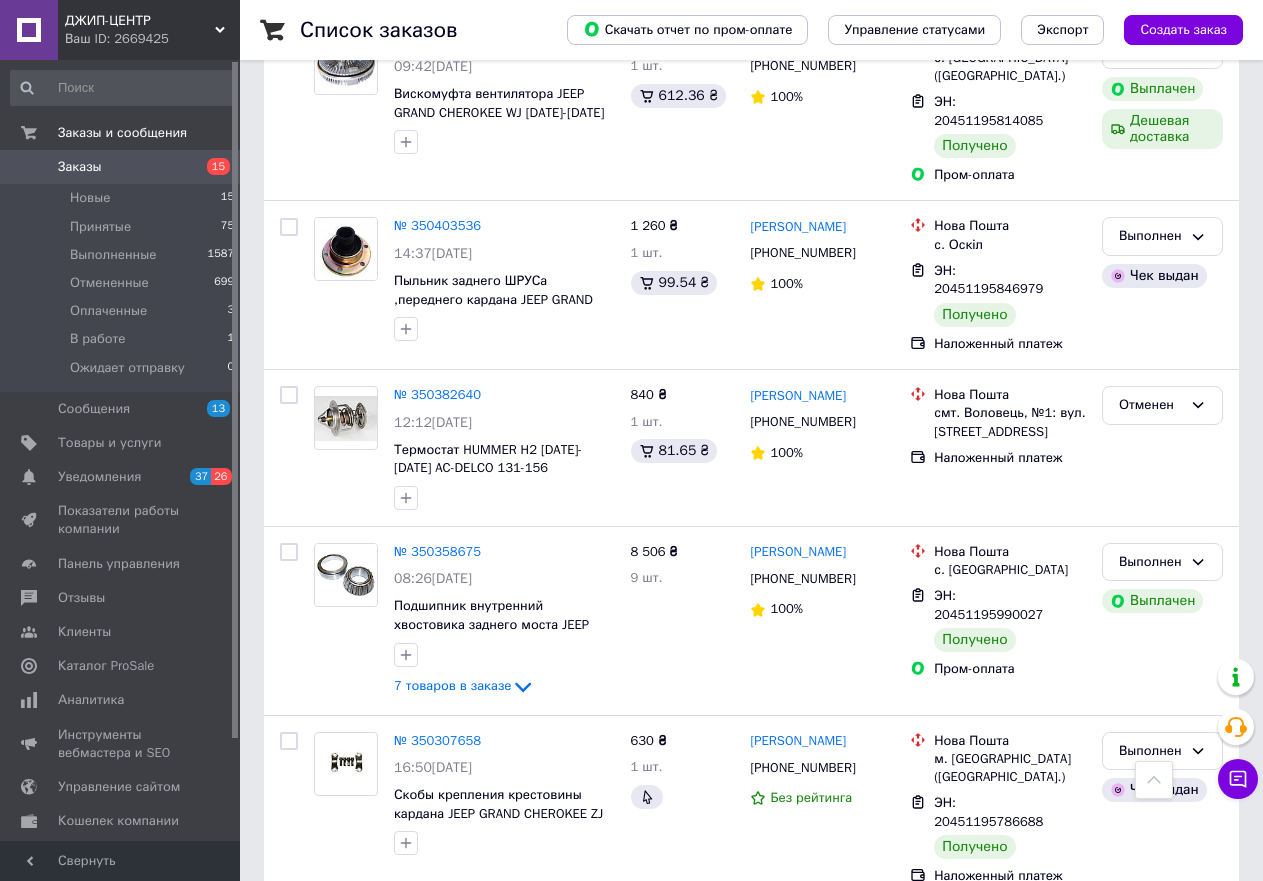 click on "1" at bounding box center [415, 1133] 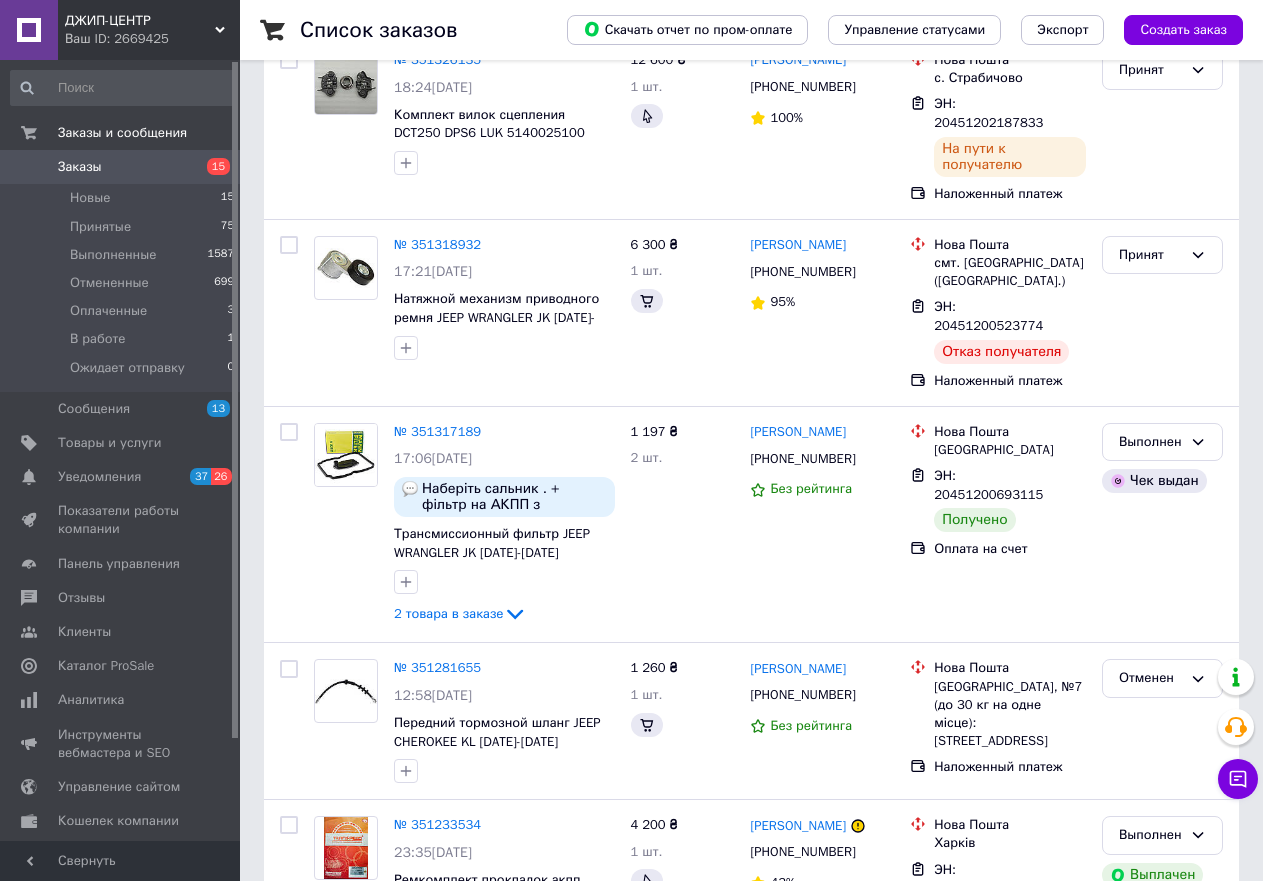 scroll, scrollTop: 0, scrollLeft: 0, axis: both 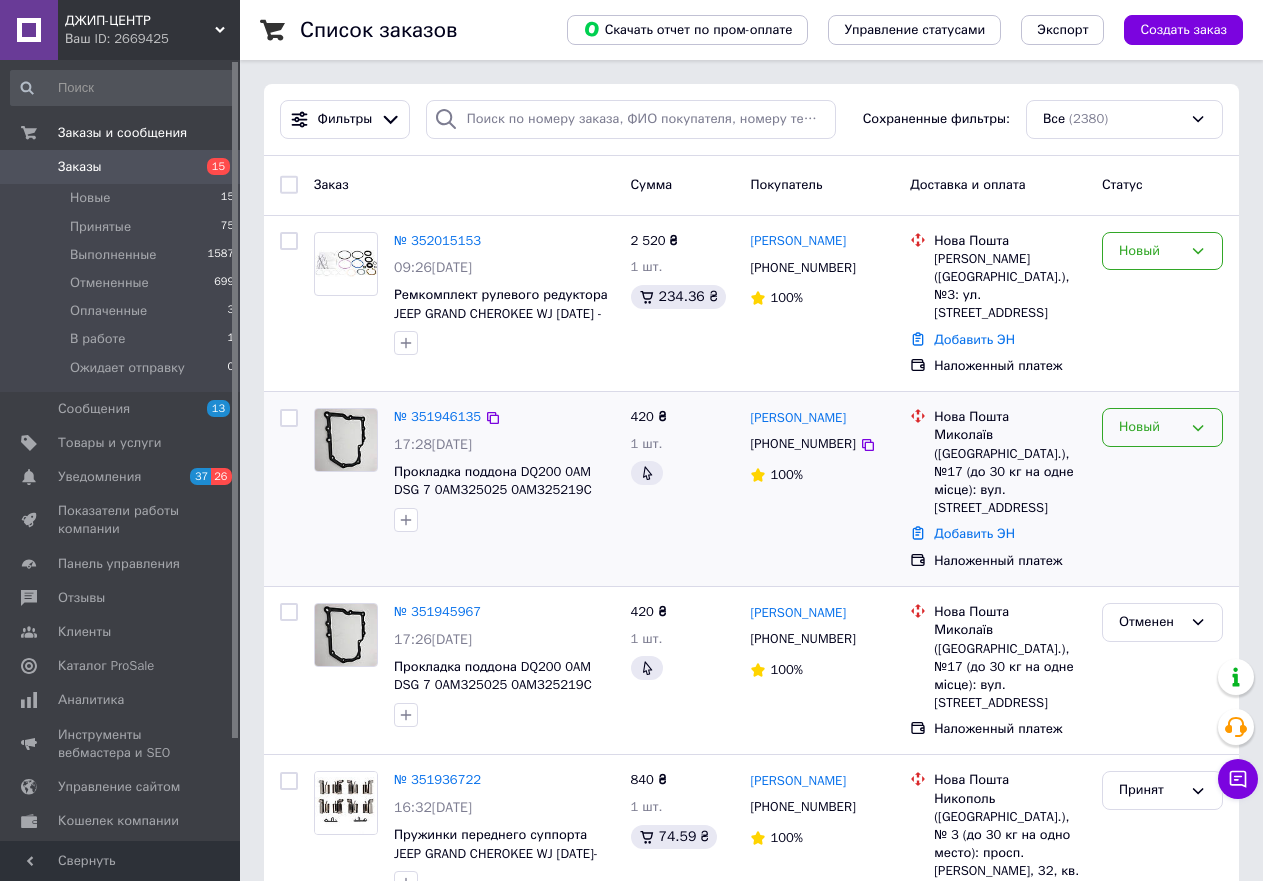 click 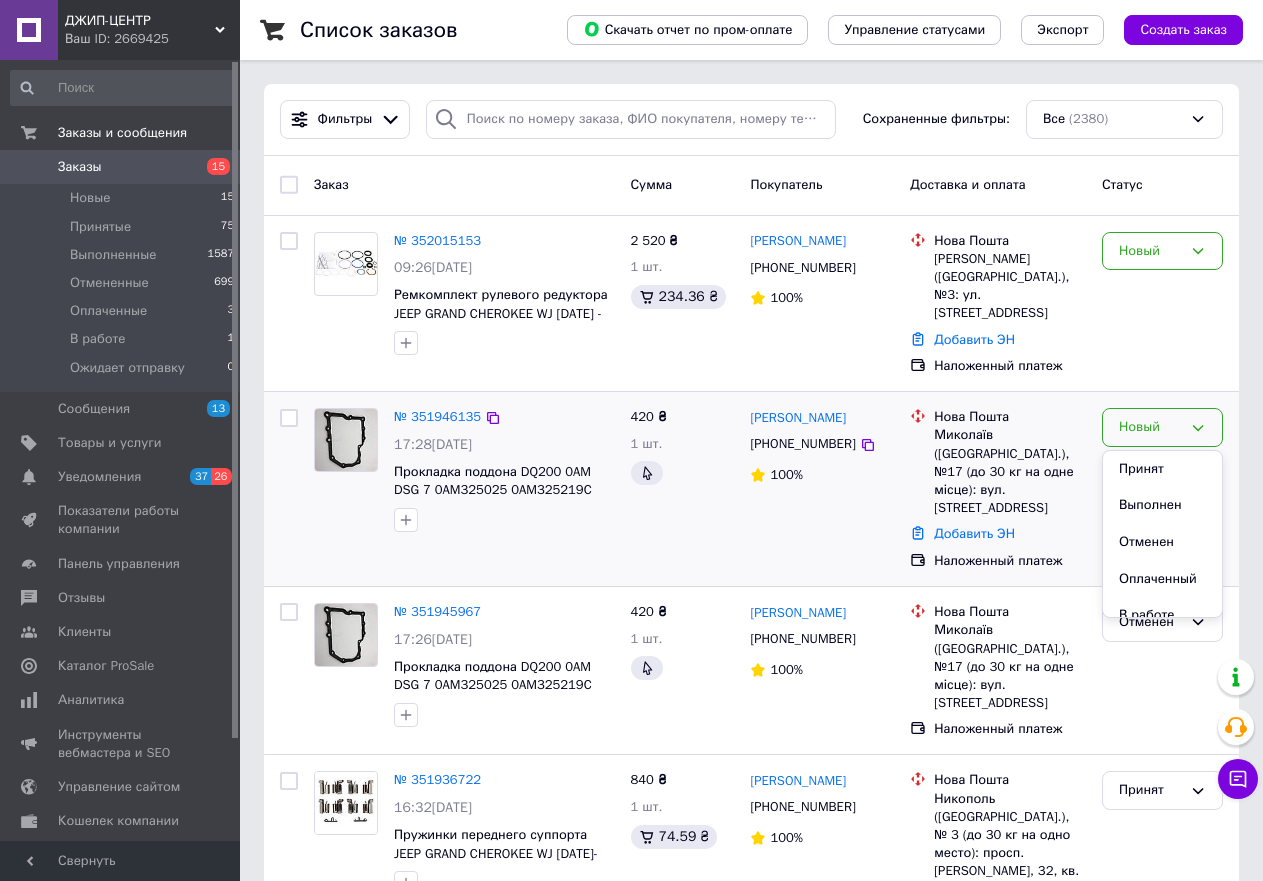 click on "Принят" at bounding box center [1162, 469] 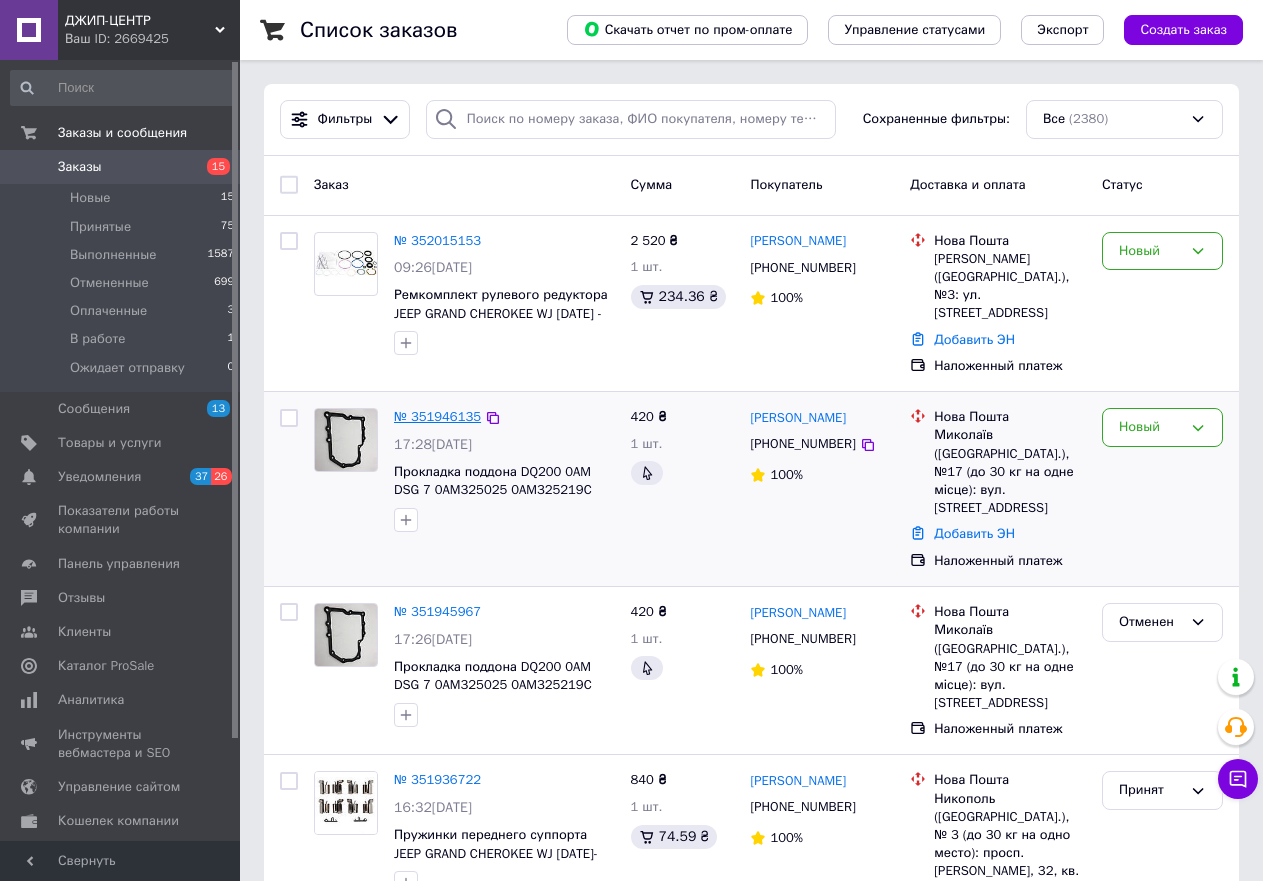 click on "№ 351946135" at bounding box center (437, 416) 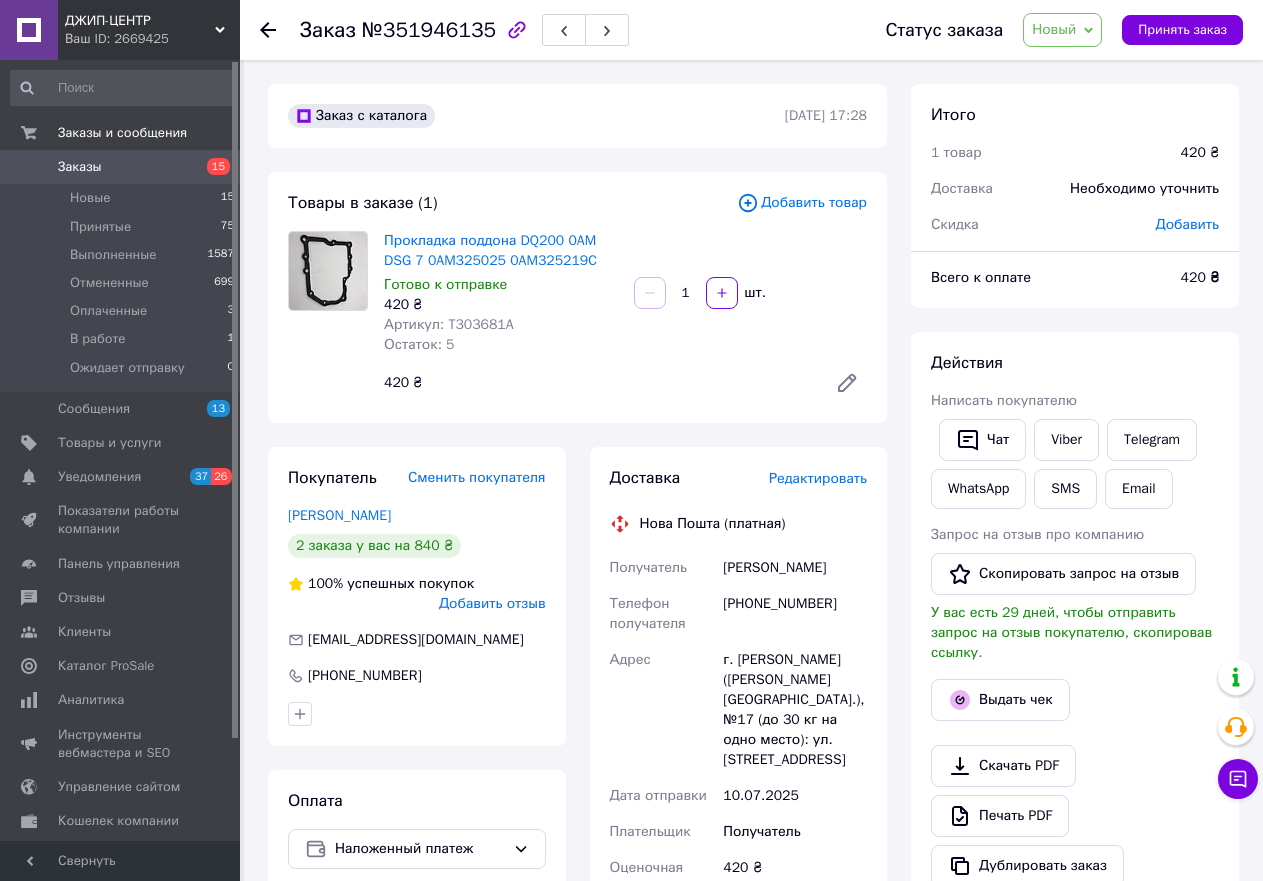 click 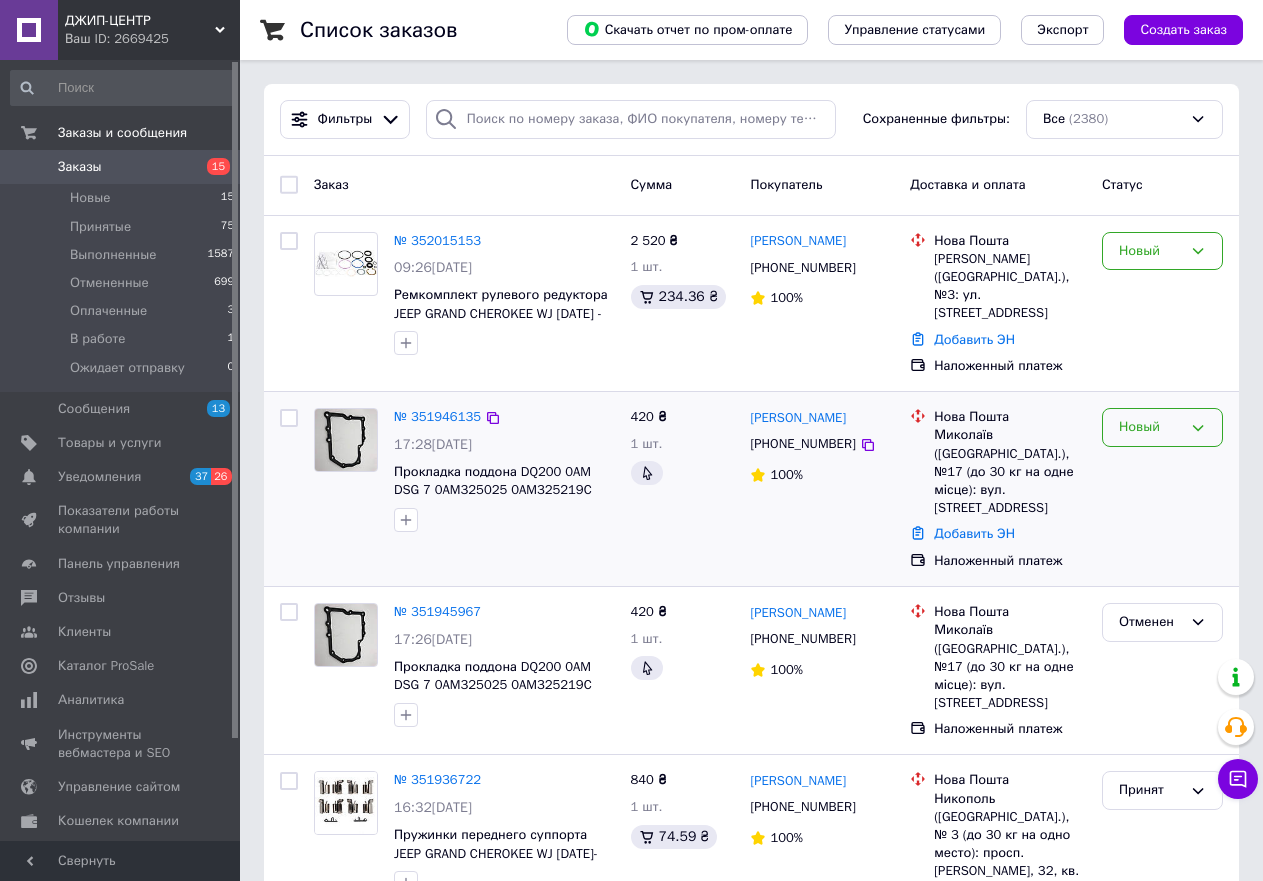 click 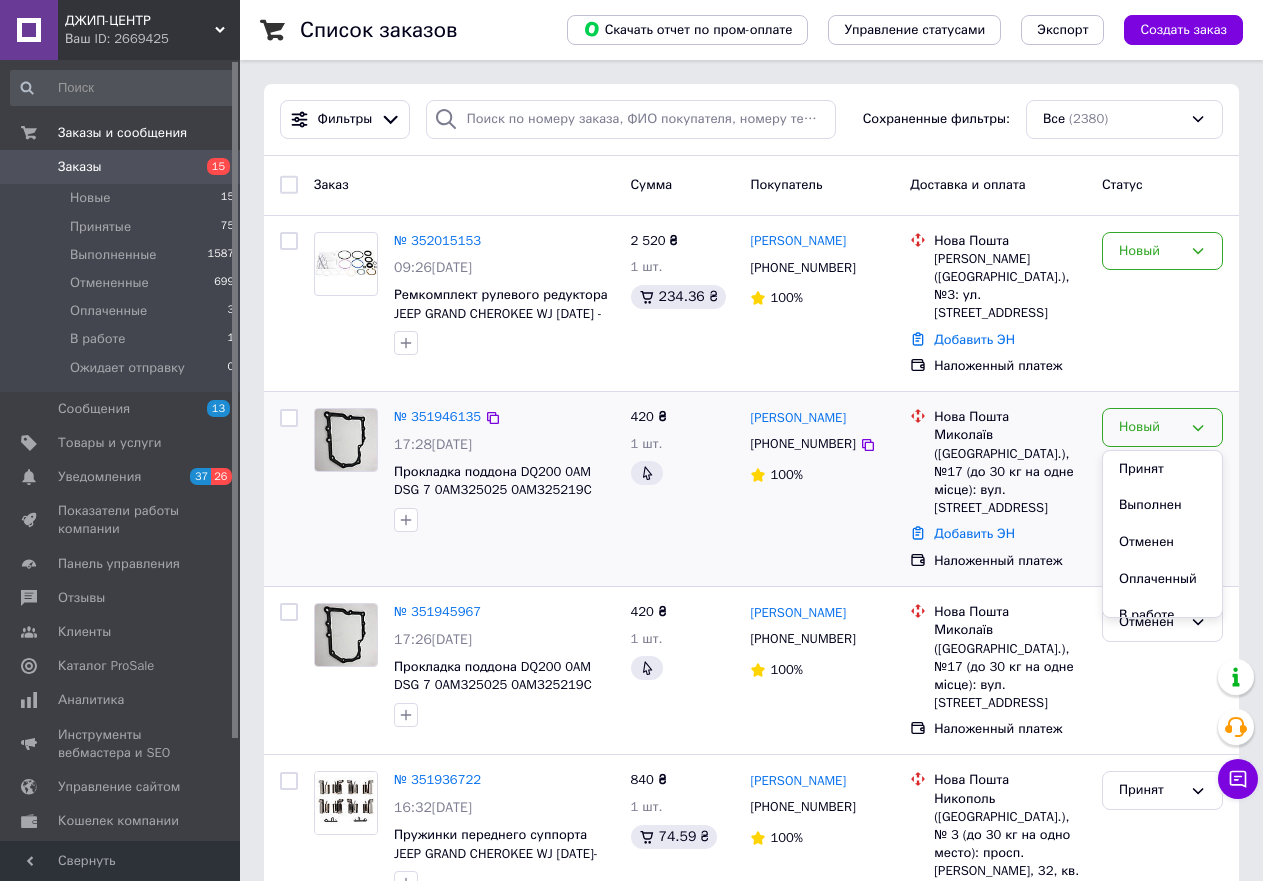 click on "Принят" at bounding box center [1162, 469] 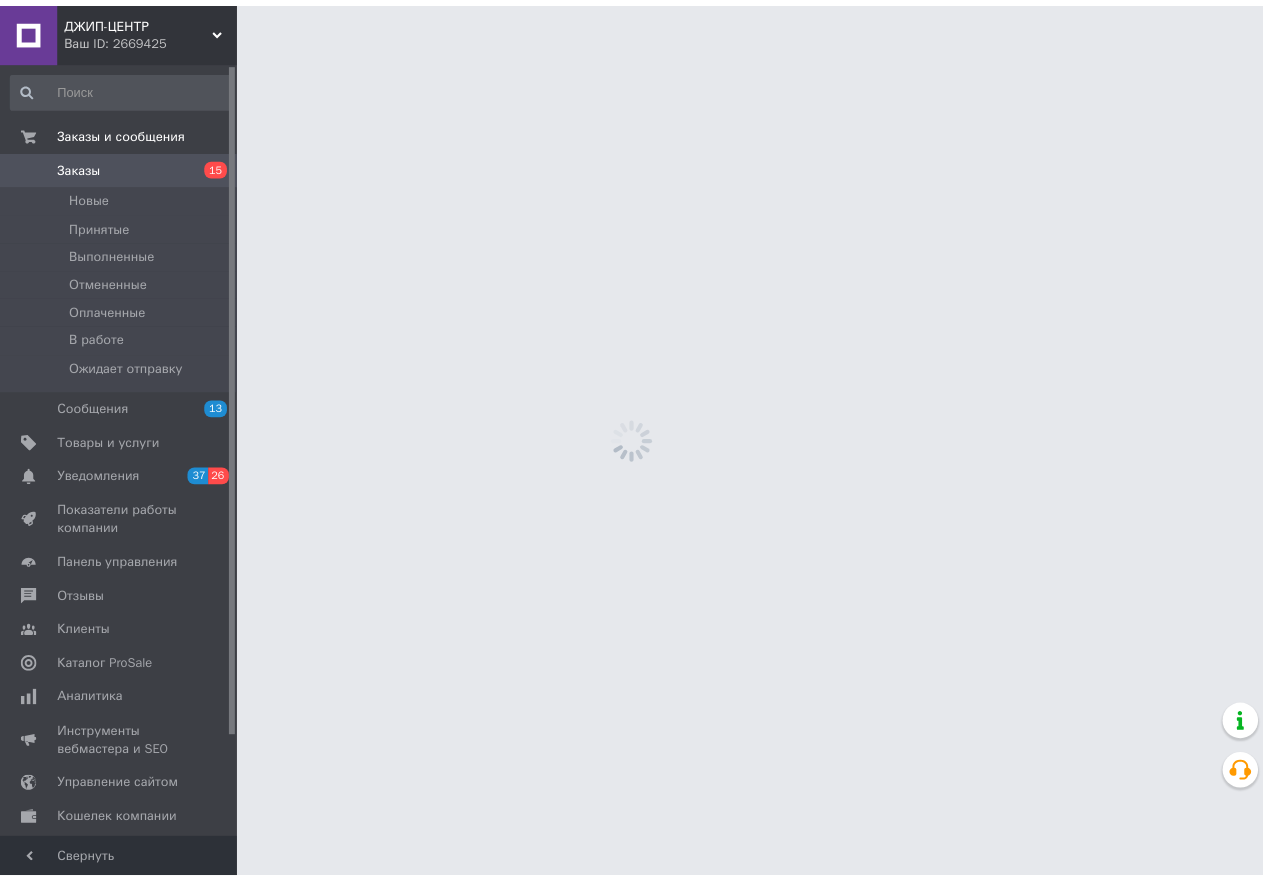 scroll, scrollTop: 0, scrollLeft: 0, axis: both 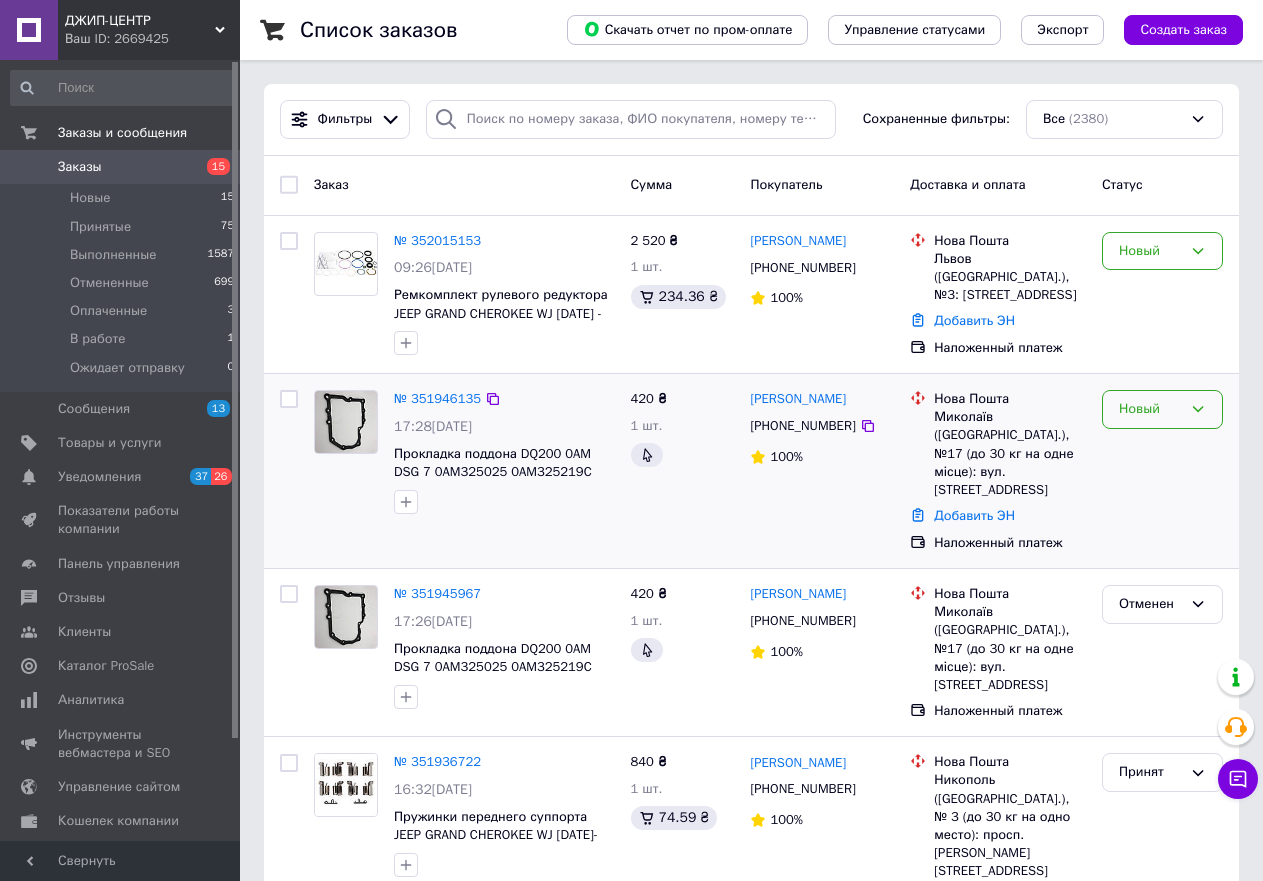 click on "Новый" at bounding box center (1162, 409) 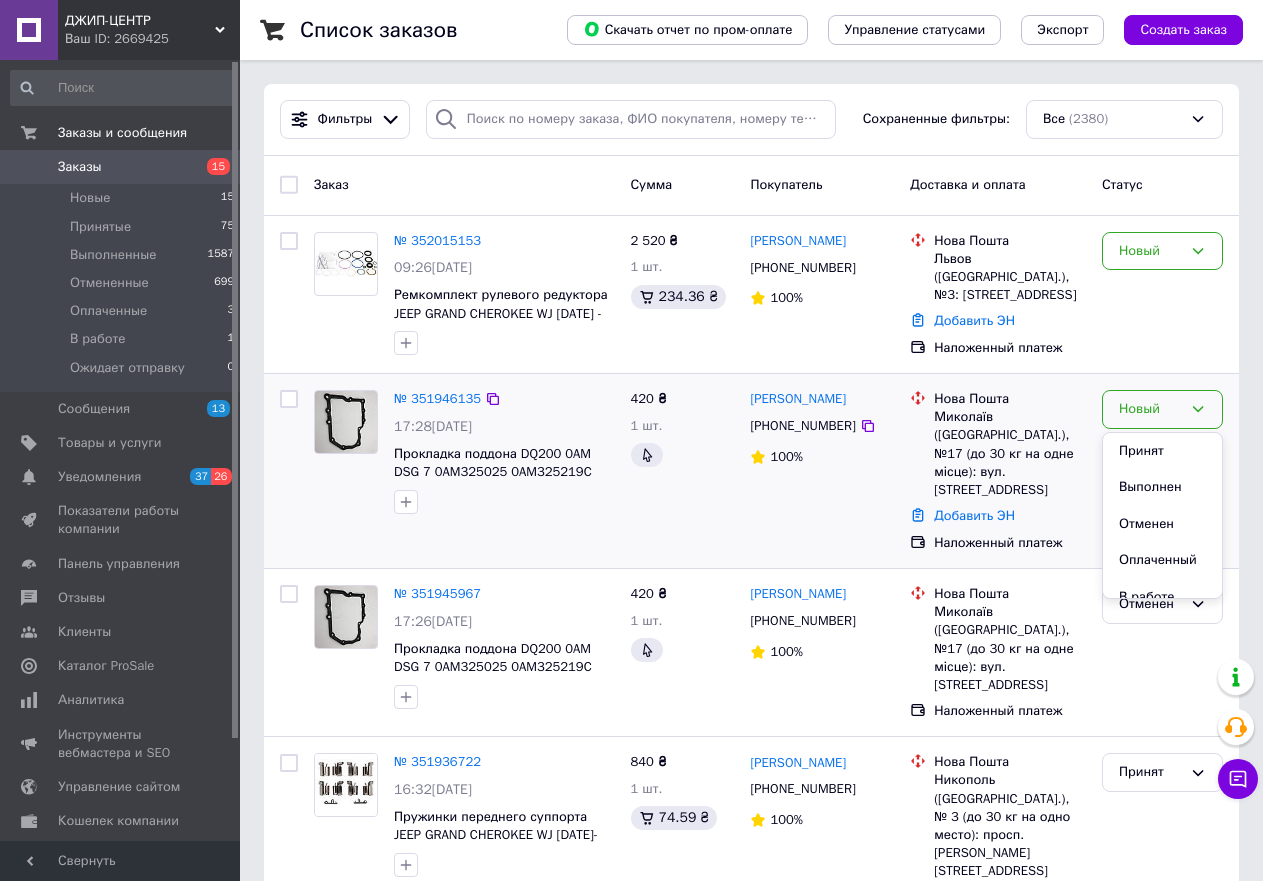 click on "Принят" at bounding box center (1162, 451) 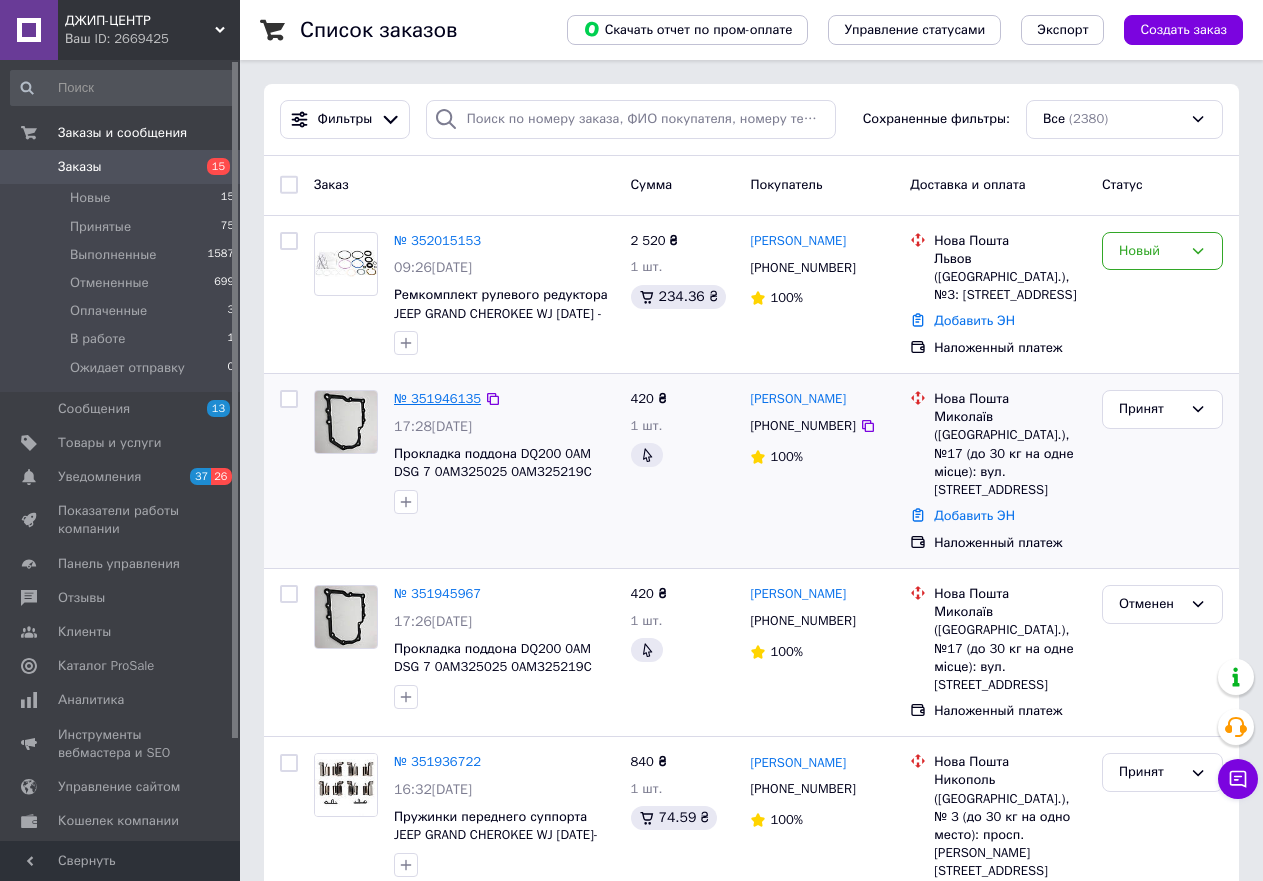 click on "№ 351946135" at bounding box center (437, 398) 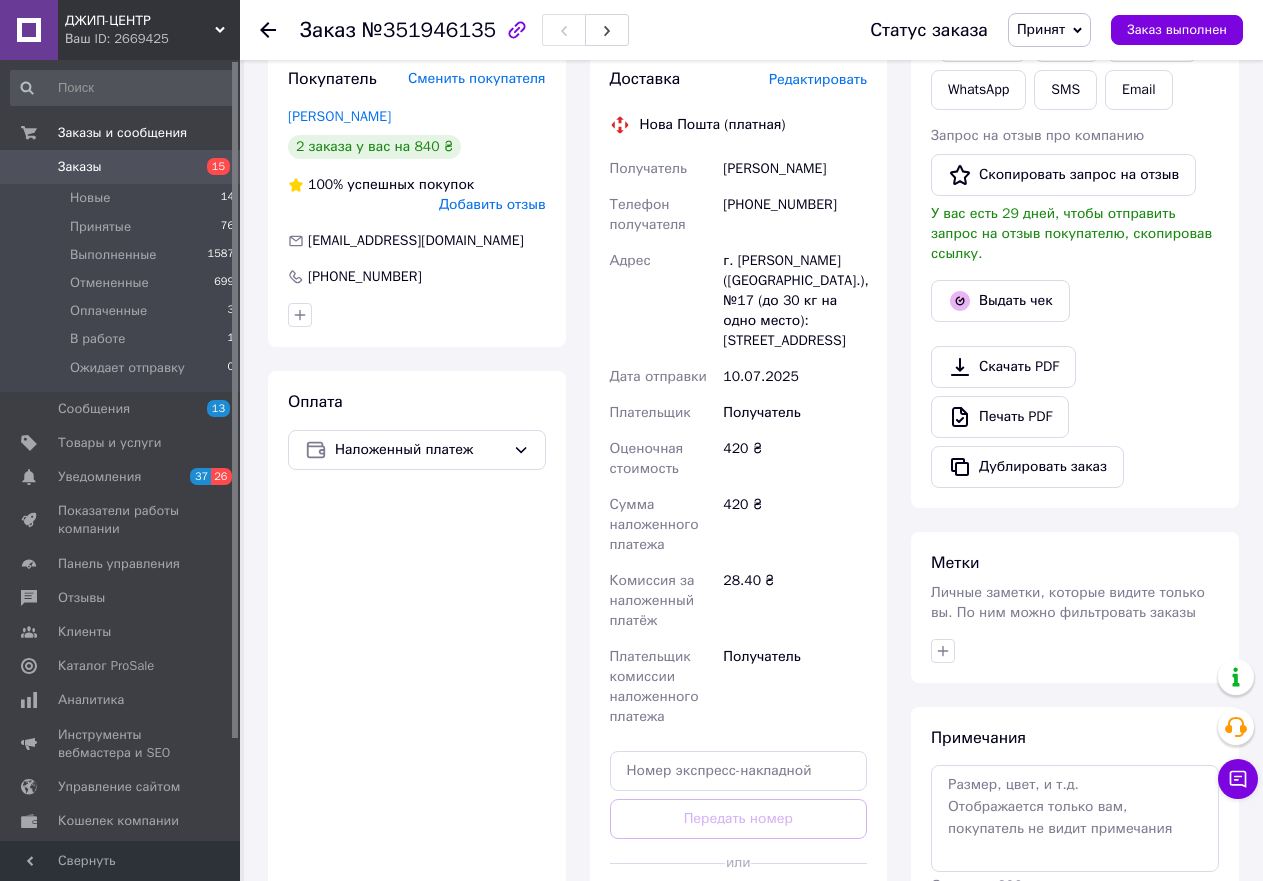 scroll, scrollTop: 81, scrollLeft: 0, axis: vertical 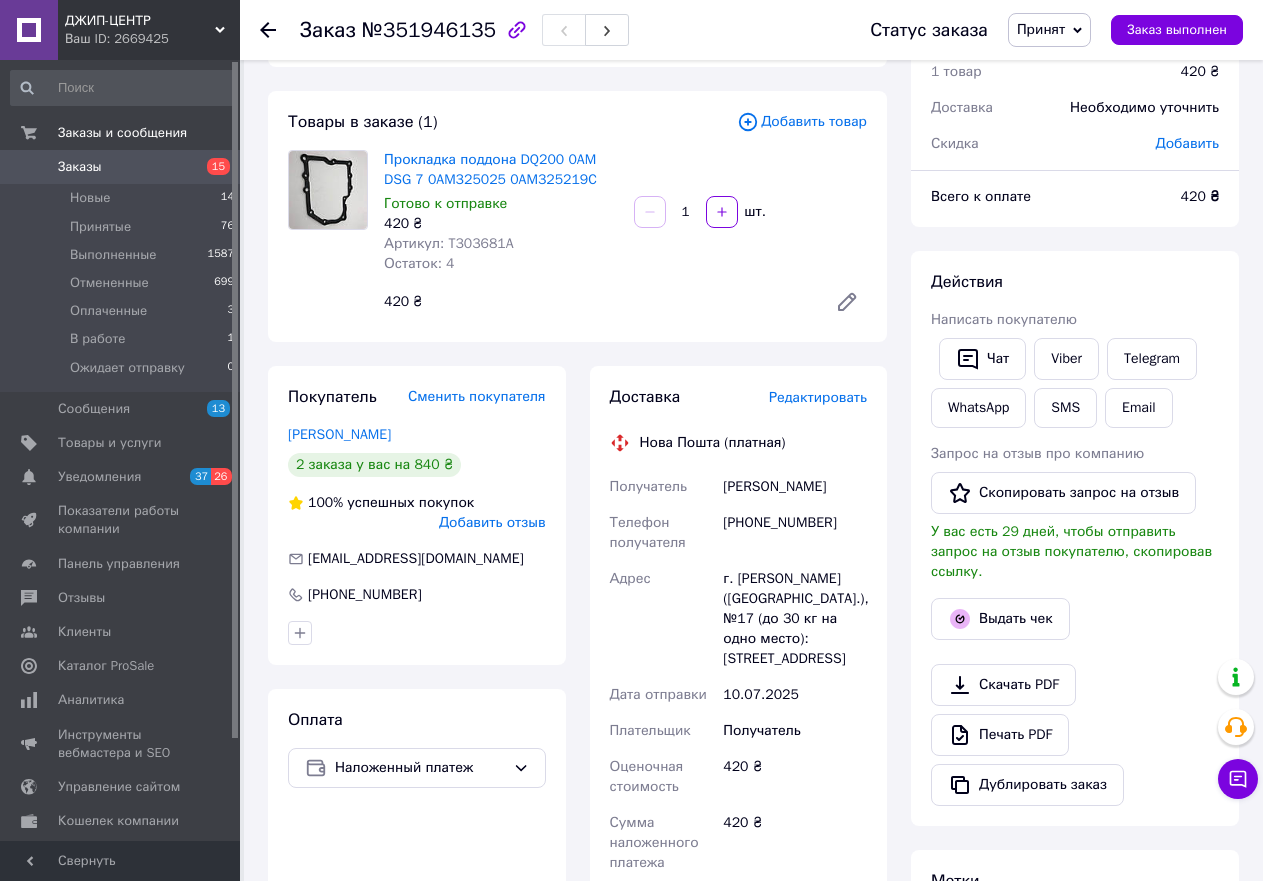 click 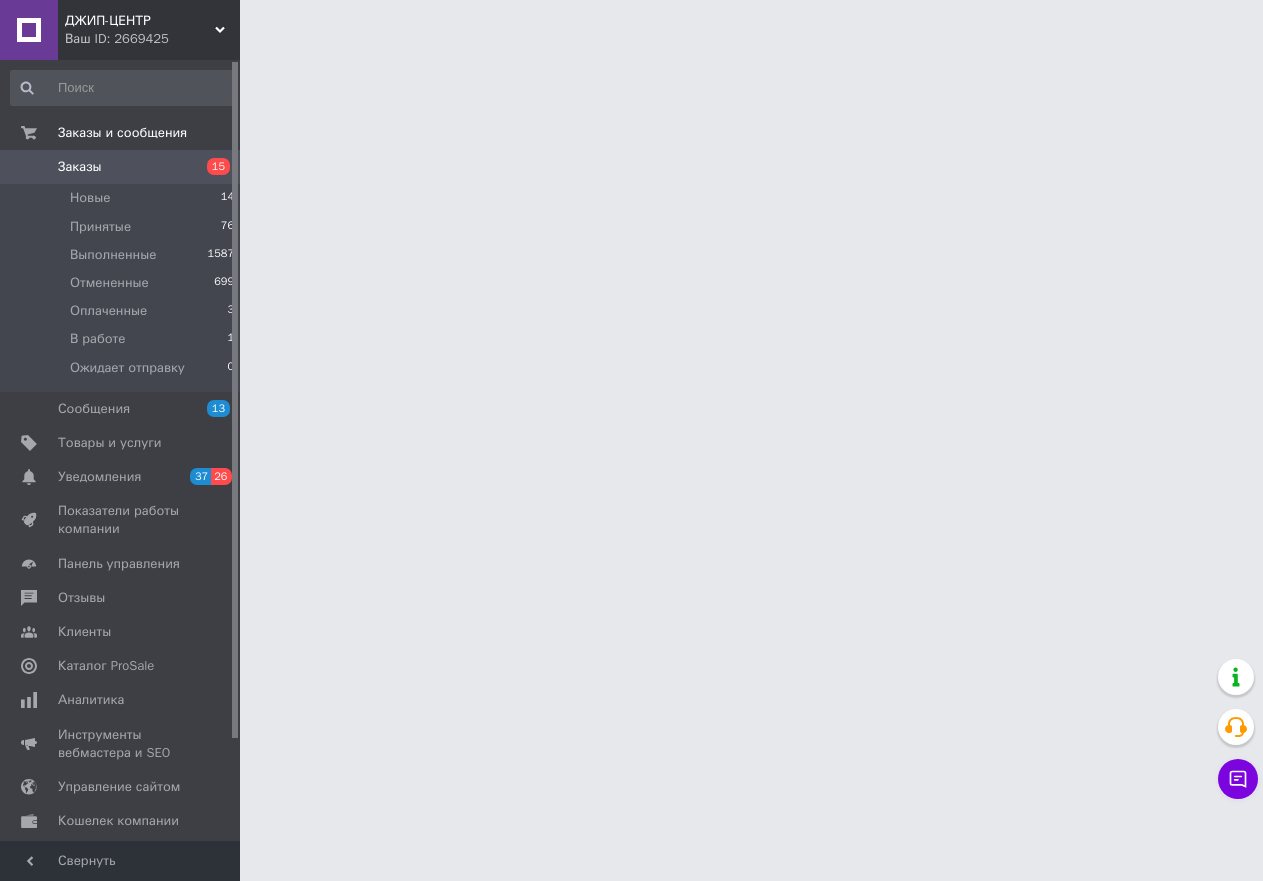 scroll, scrollTop: 0, scrollLeft: 0, axis: both 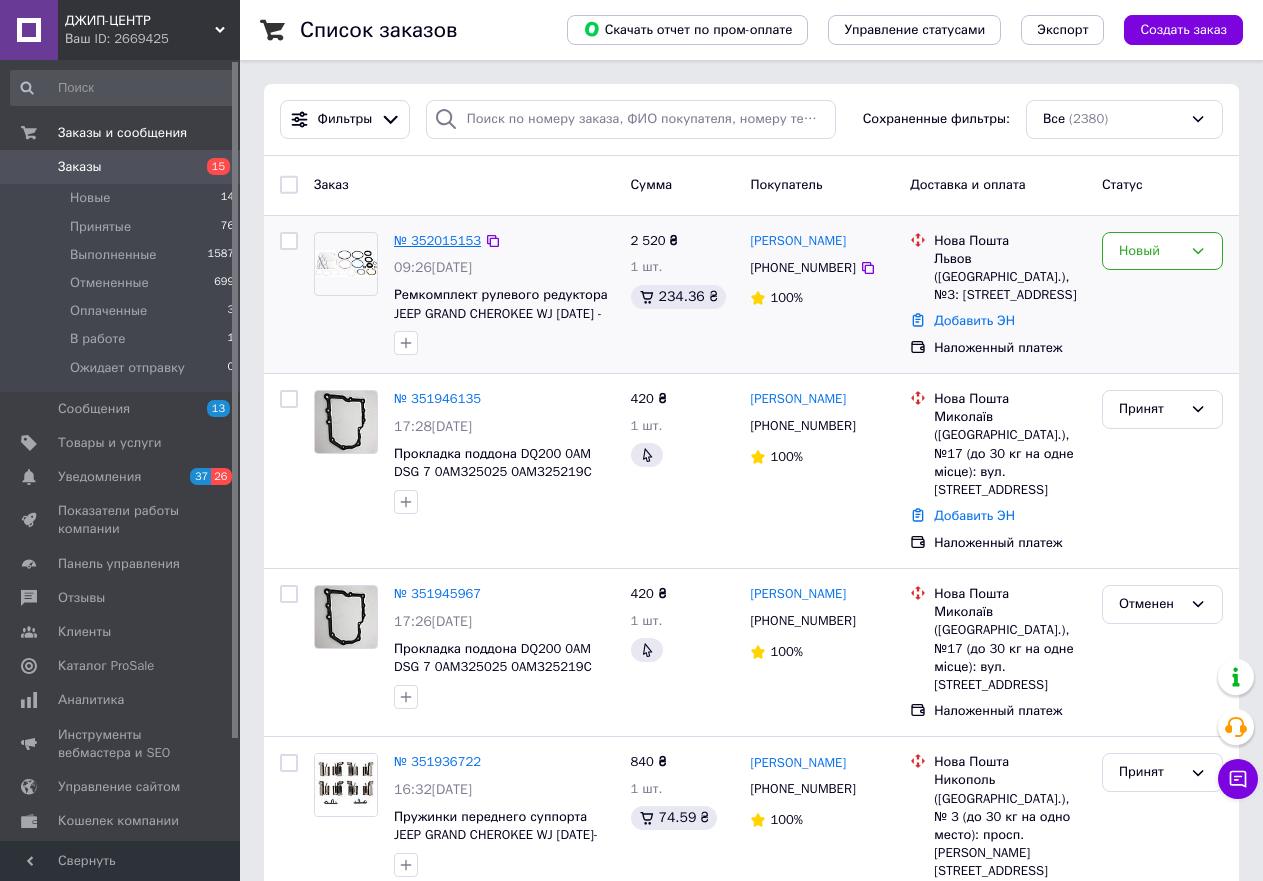 click on "№ 352015153" at bounding box center [437, 240] 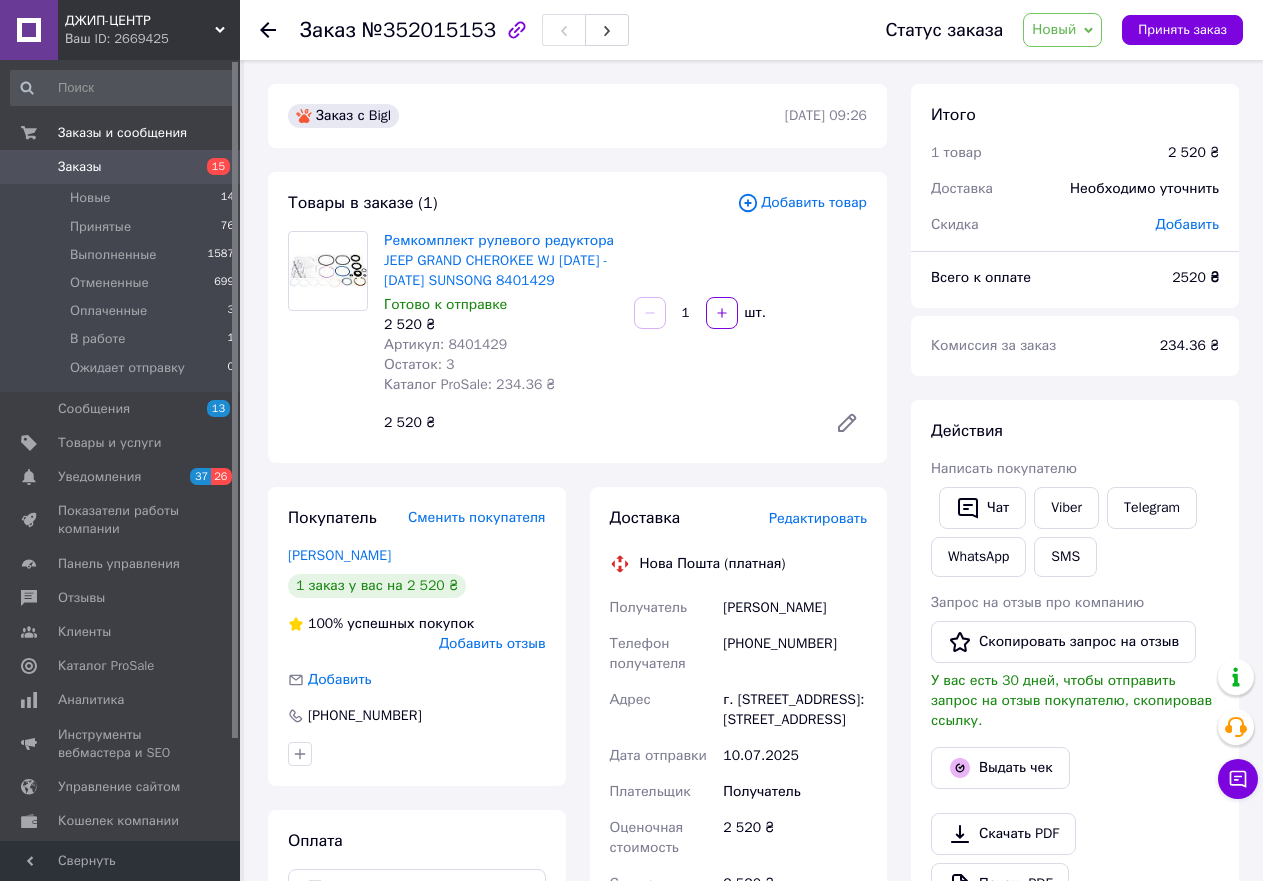 scroll, scrollTop: 100, scrollLeft: 0, axis: vertical 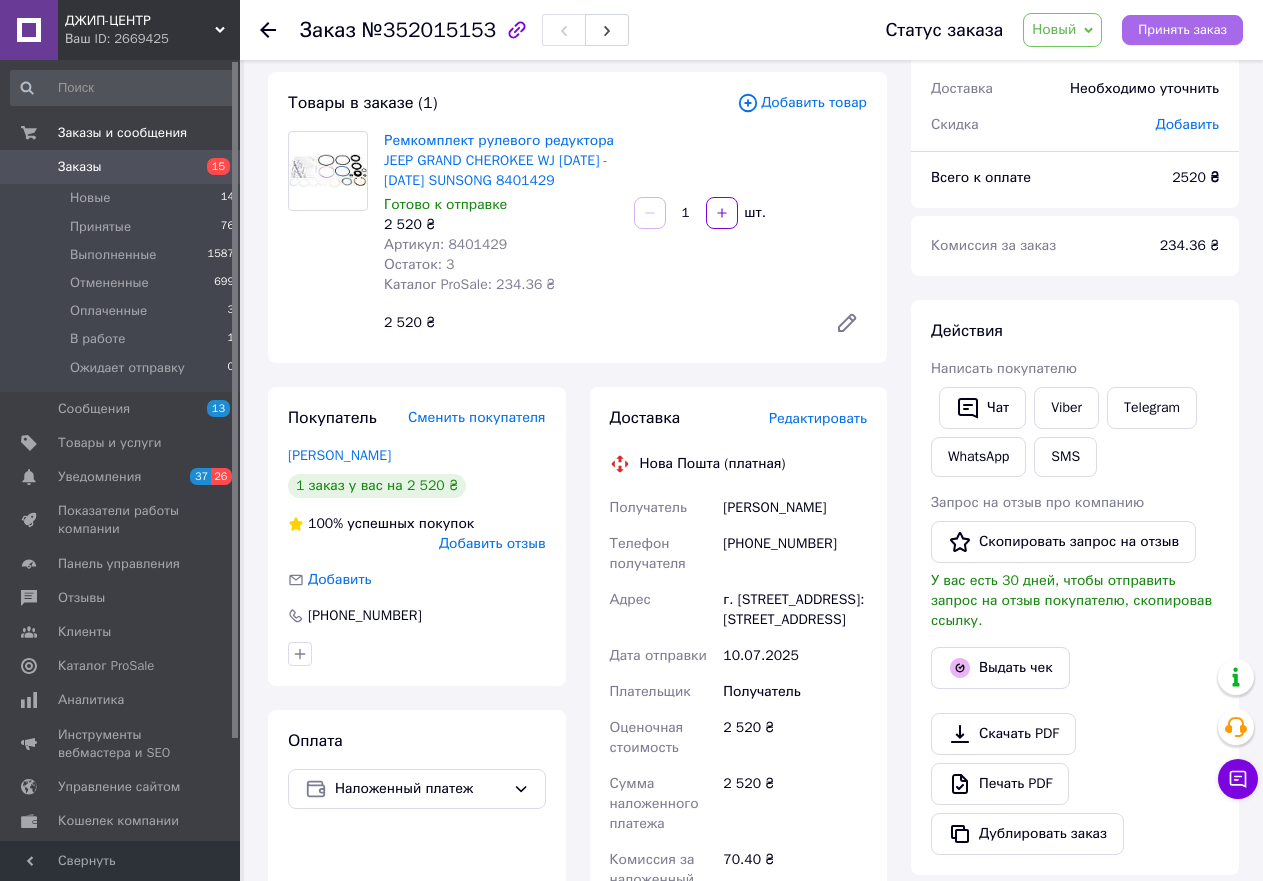 click on "Принять заказ" at bounding box center [1182, 30] 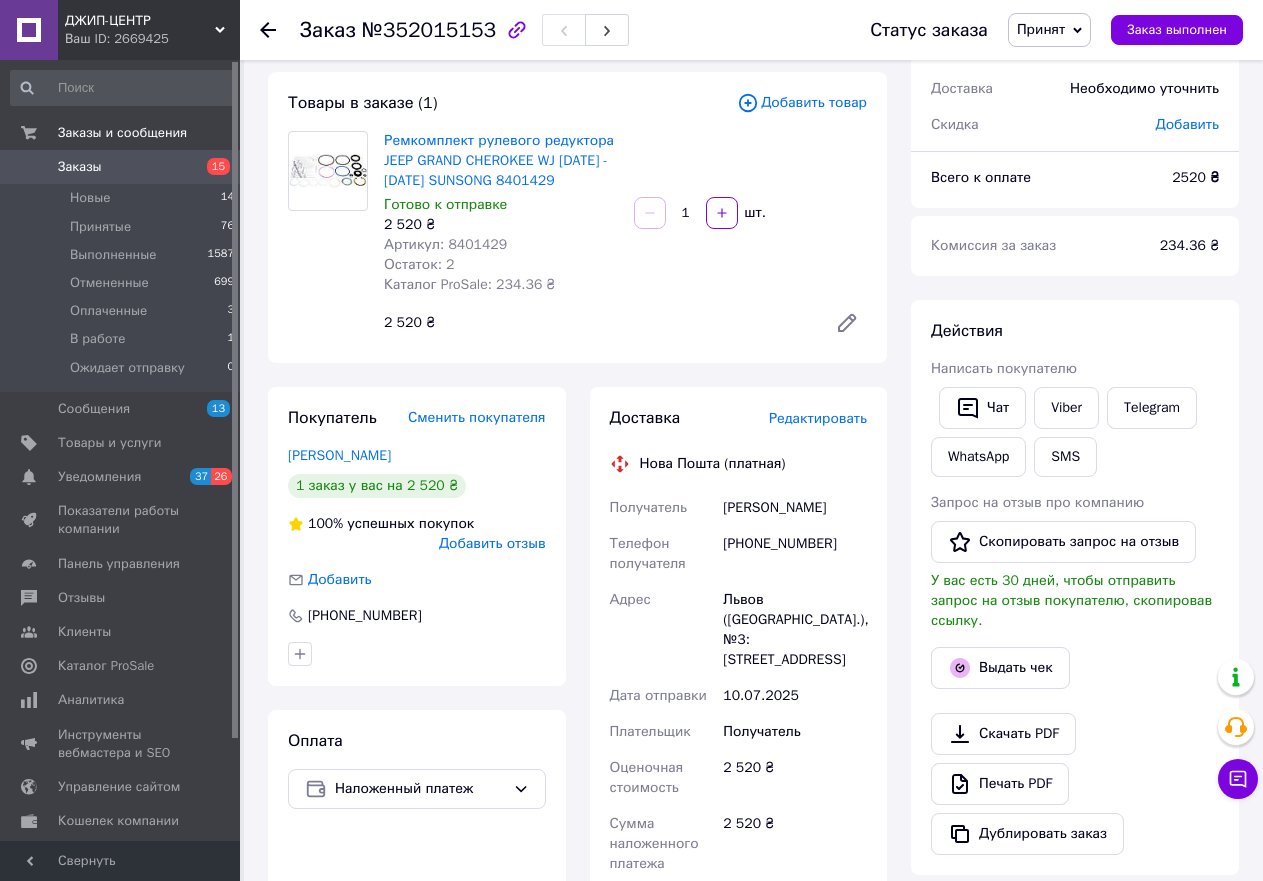 click 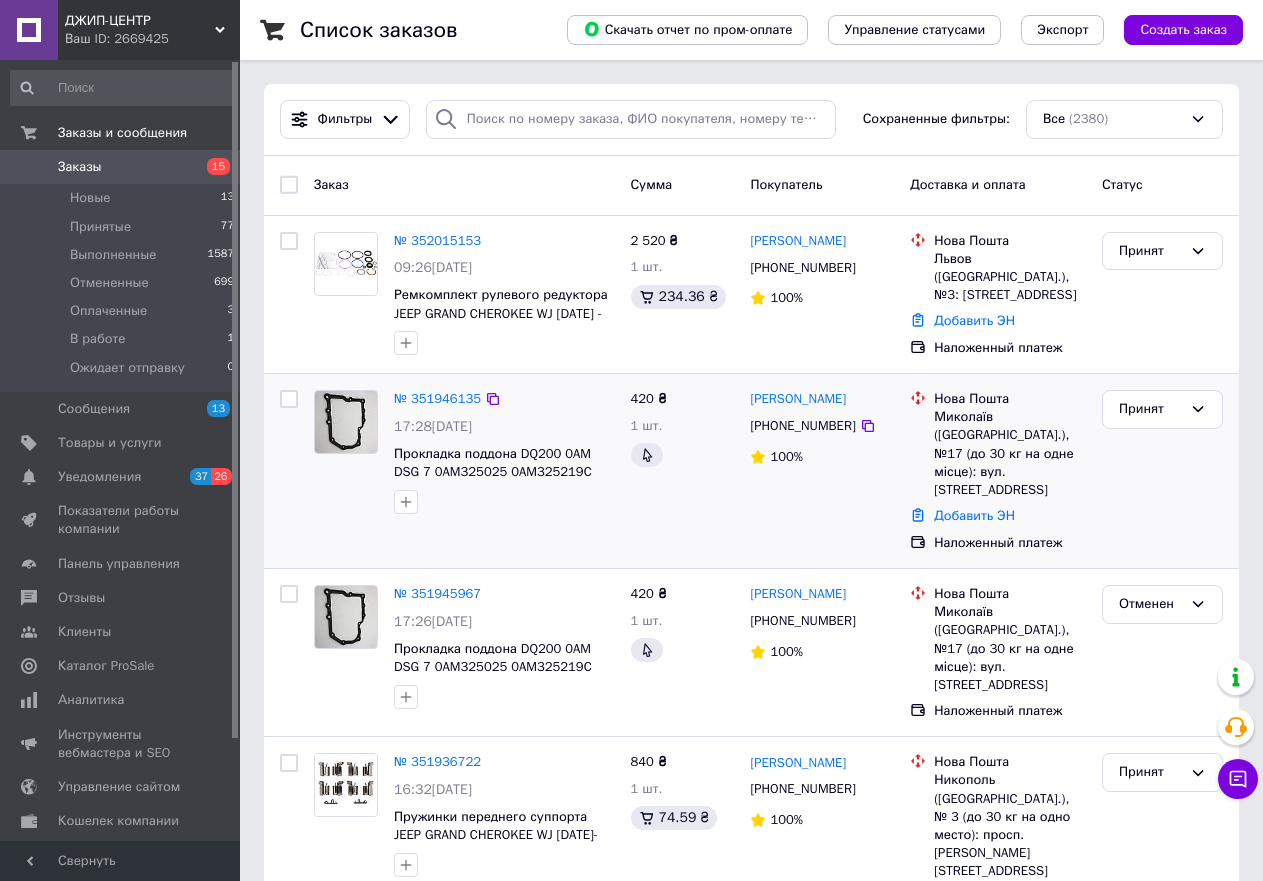 scroll, scrollTop: 300, scrollLeft: 0, axis: vertical 